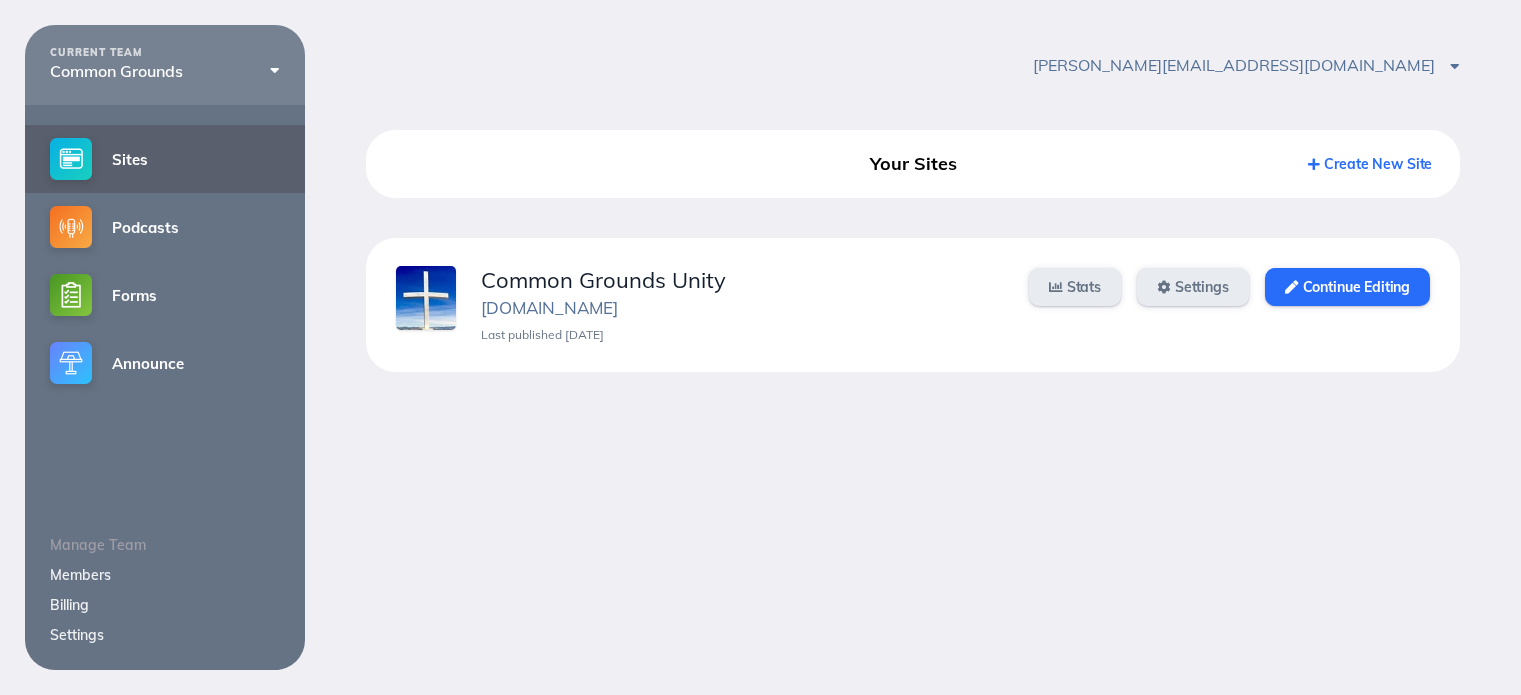 scroll, scrollTop: 0, scrollLeft: 0, axis: both 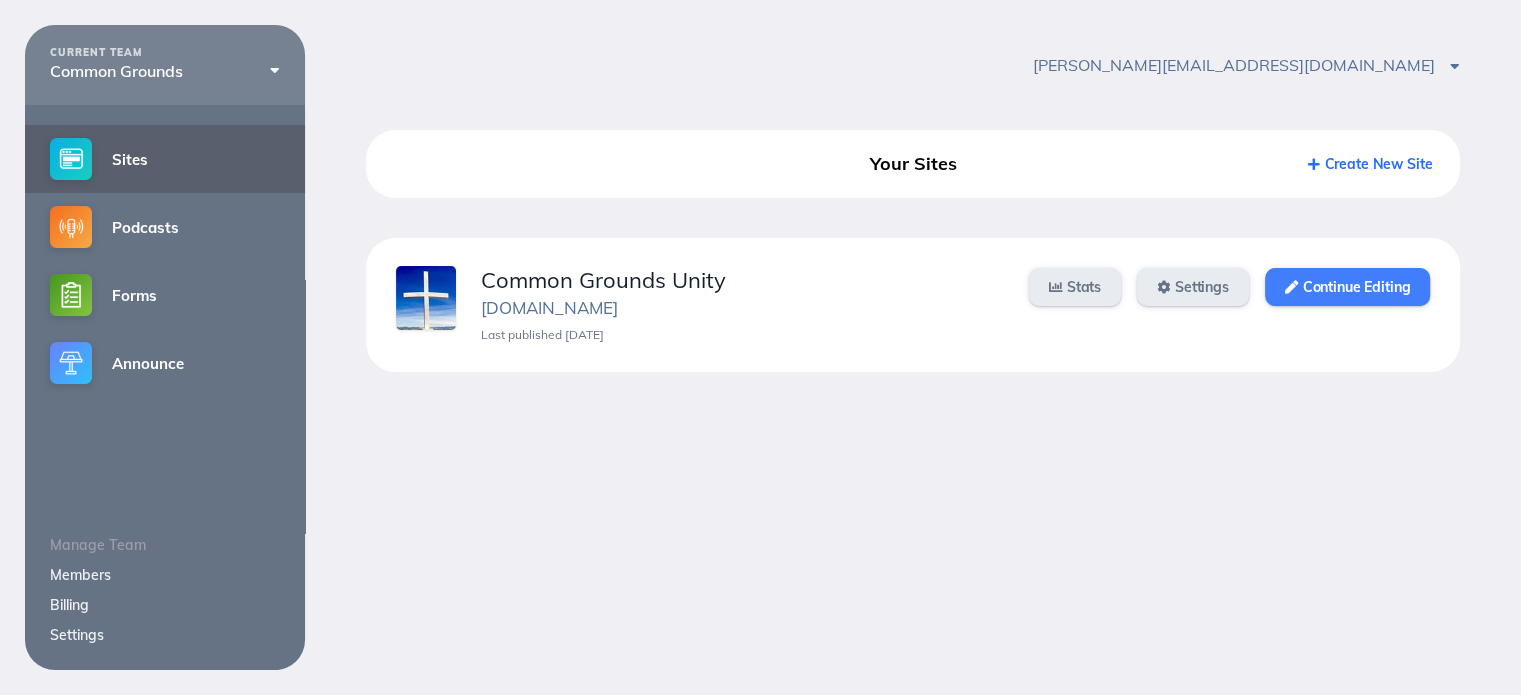 click on "Continue Editing" at bounding box center (1347, 287) 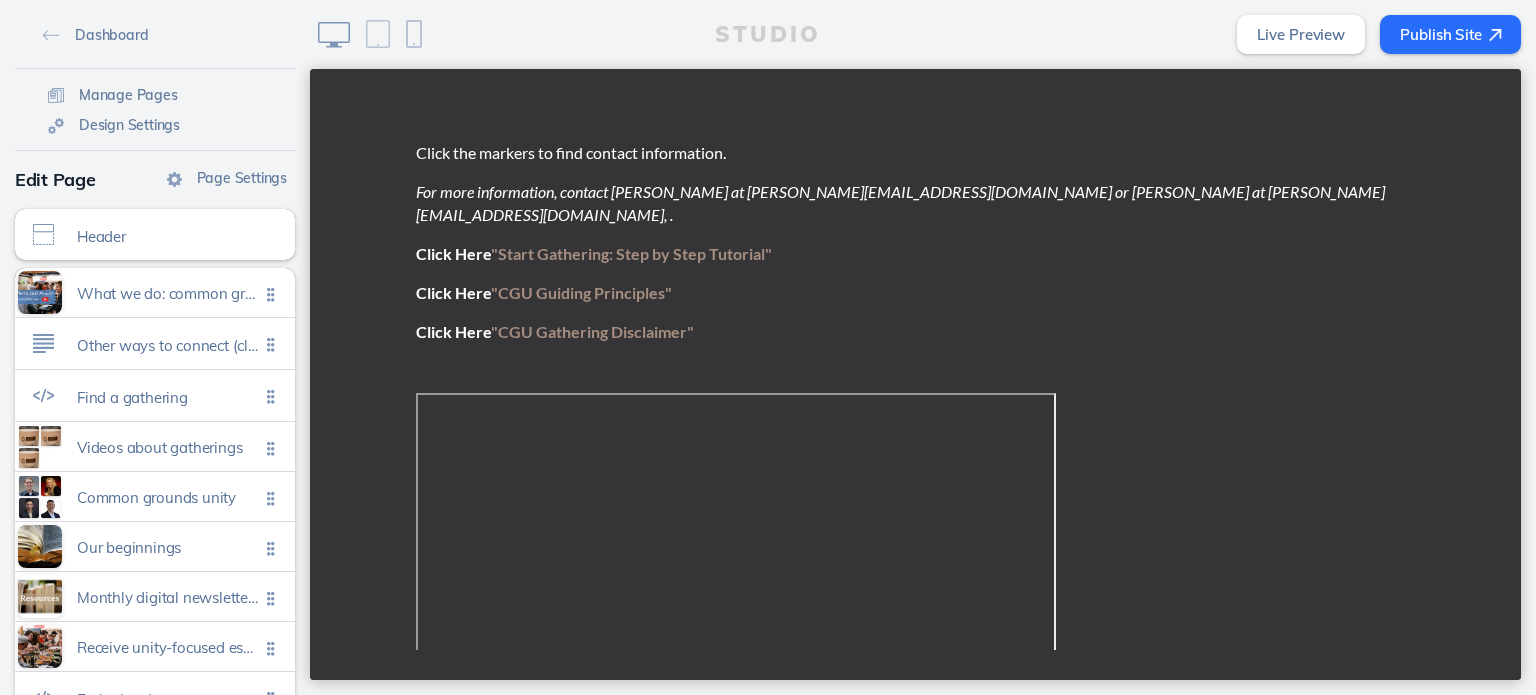 scroll, scrollTop: 1000, scrollLeft: 0, axis: vertical 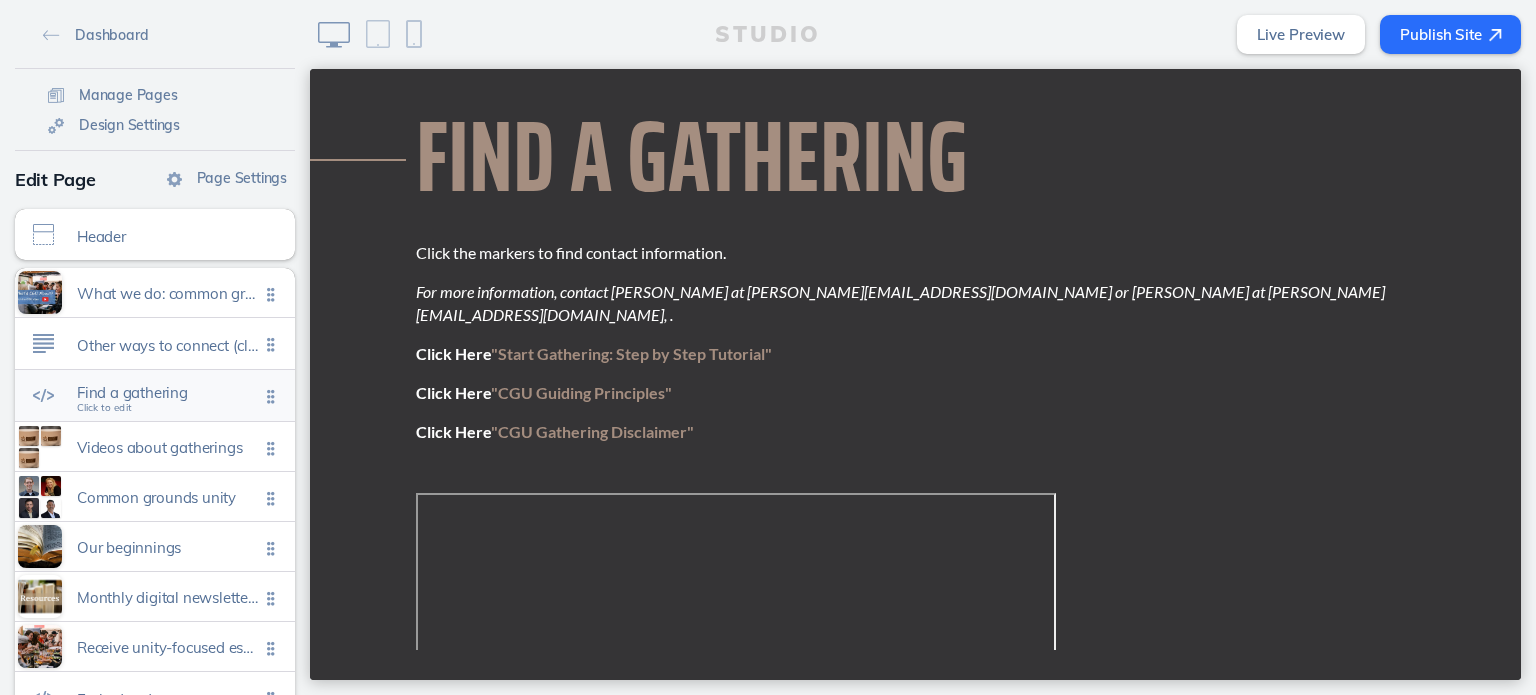 click on "Find a gathering" 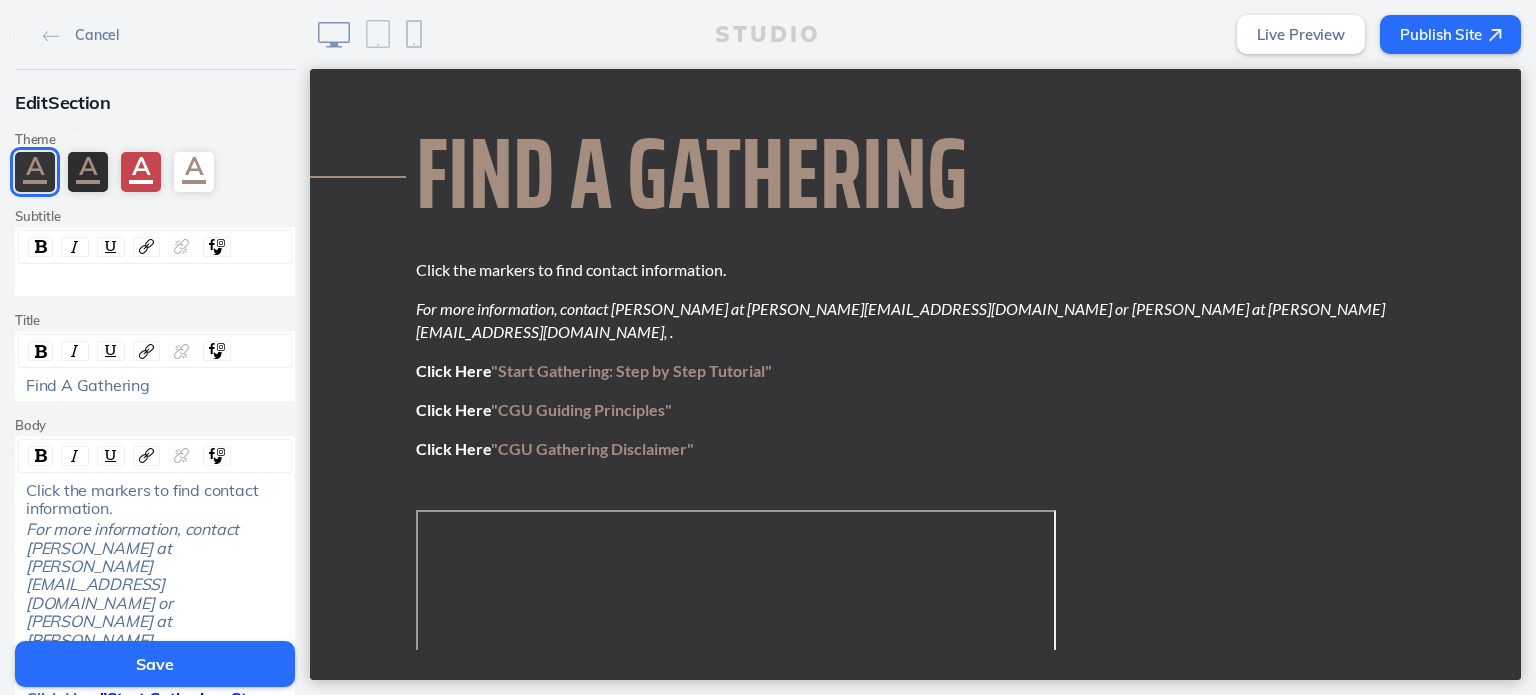 scroll, scrollTop: 981, scrollLeft: 0, axis: vertical 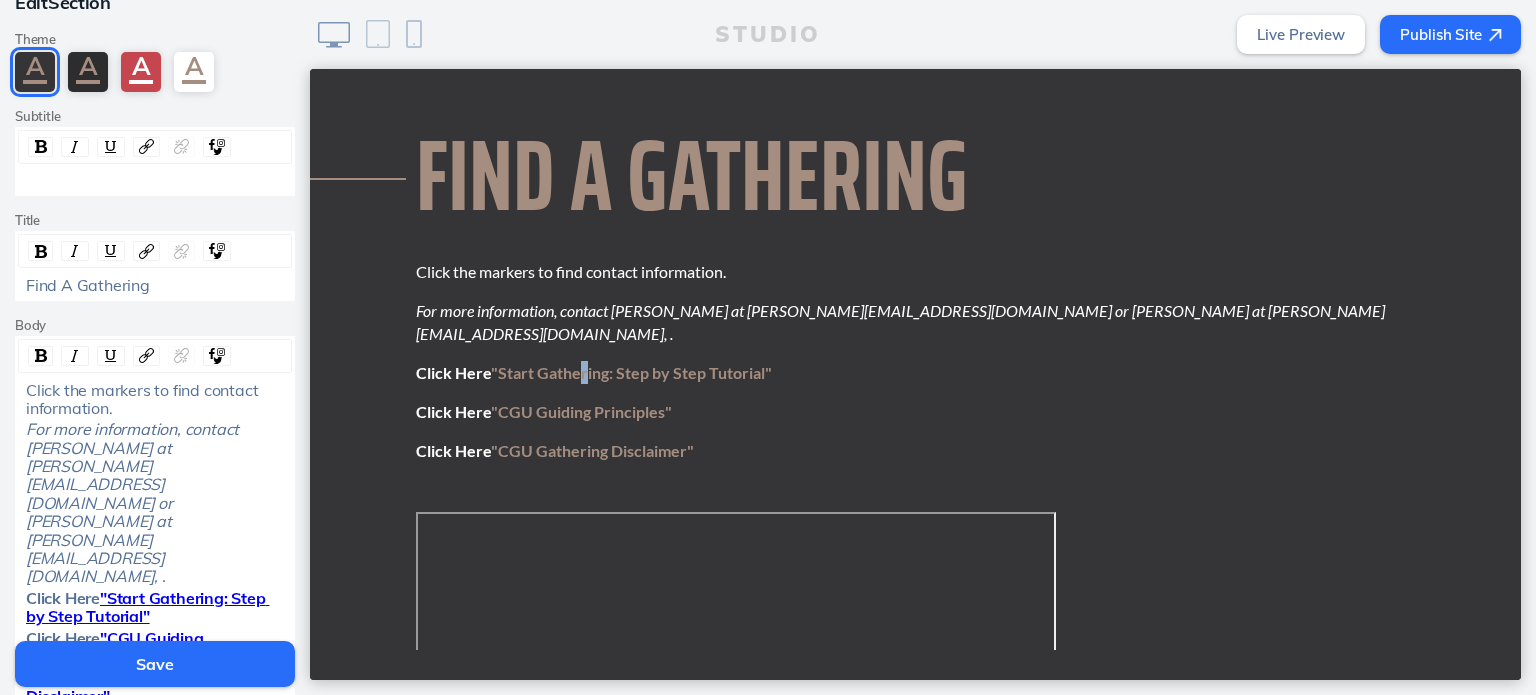 click on "Click Here  "Start Gathering: Step by Step Tutorial"" at bounding box center (916, 372) 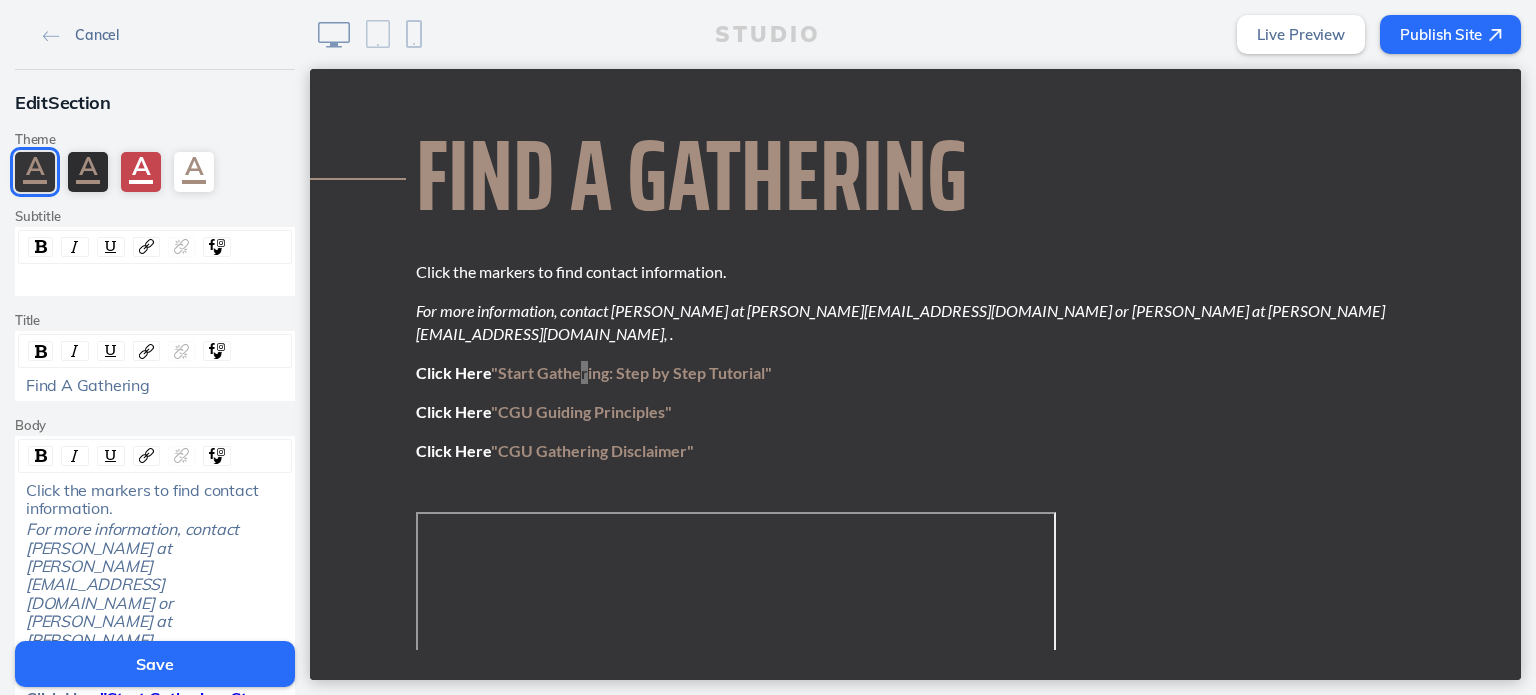 click on "Cancel" 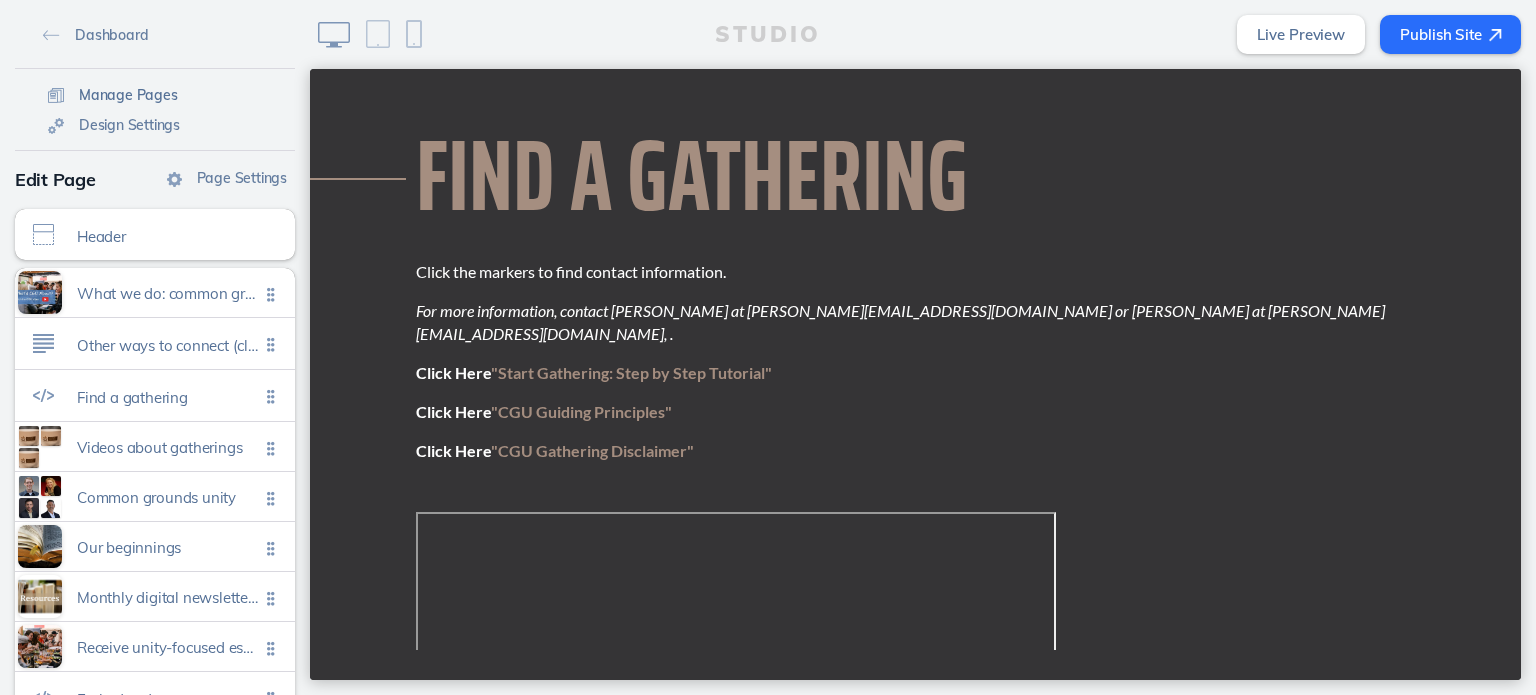 click on "Manage Pages" 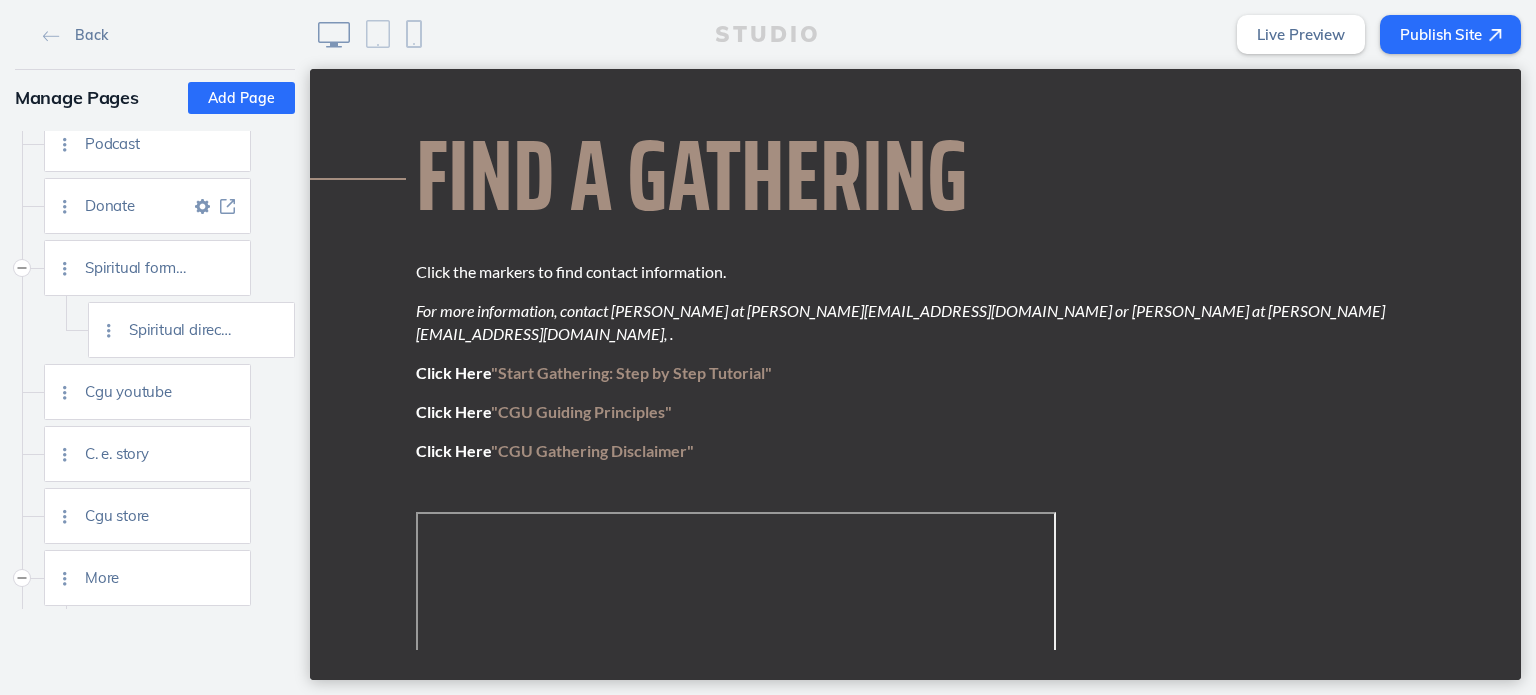 scroll, scrollTop: 0, scrollLeft: 0, axis: both 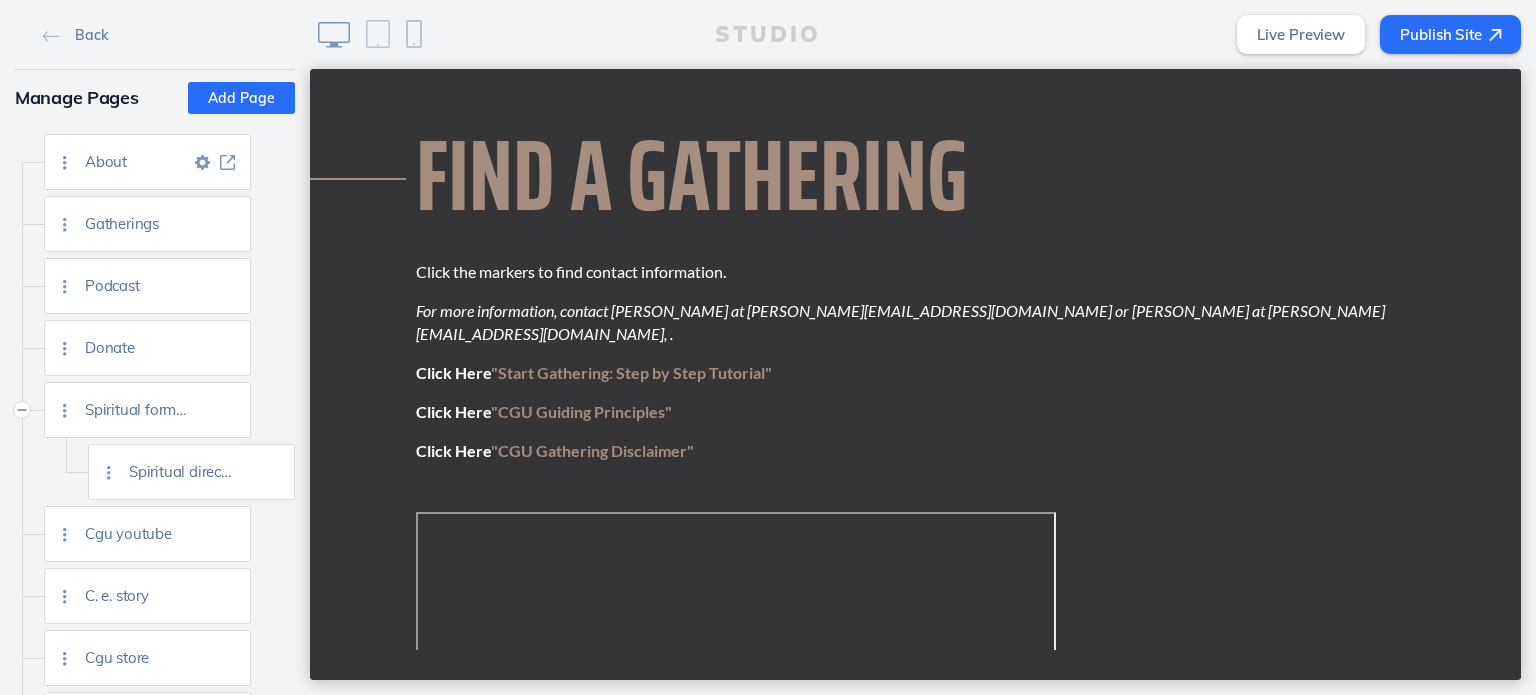 click on "About" 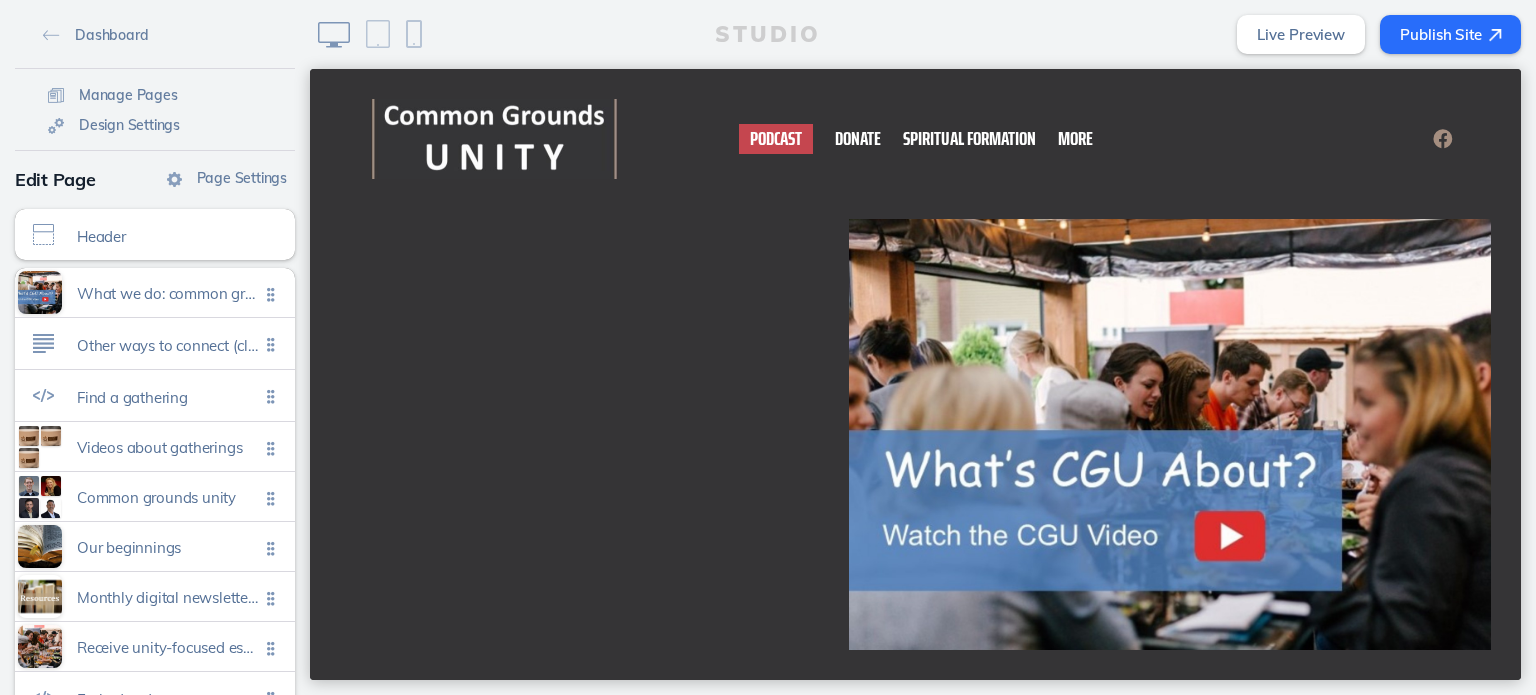 scroll, scrollTop: 0, scrollLeft: 0, axis: both 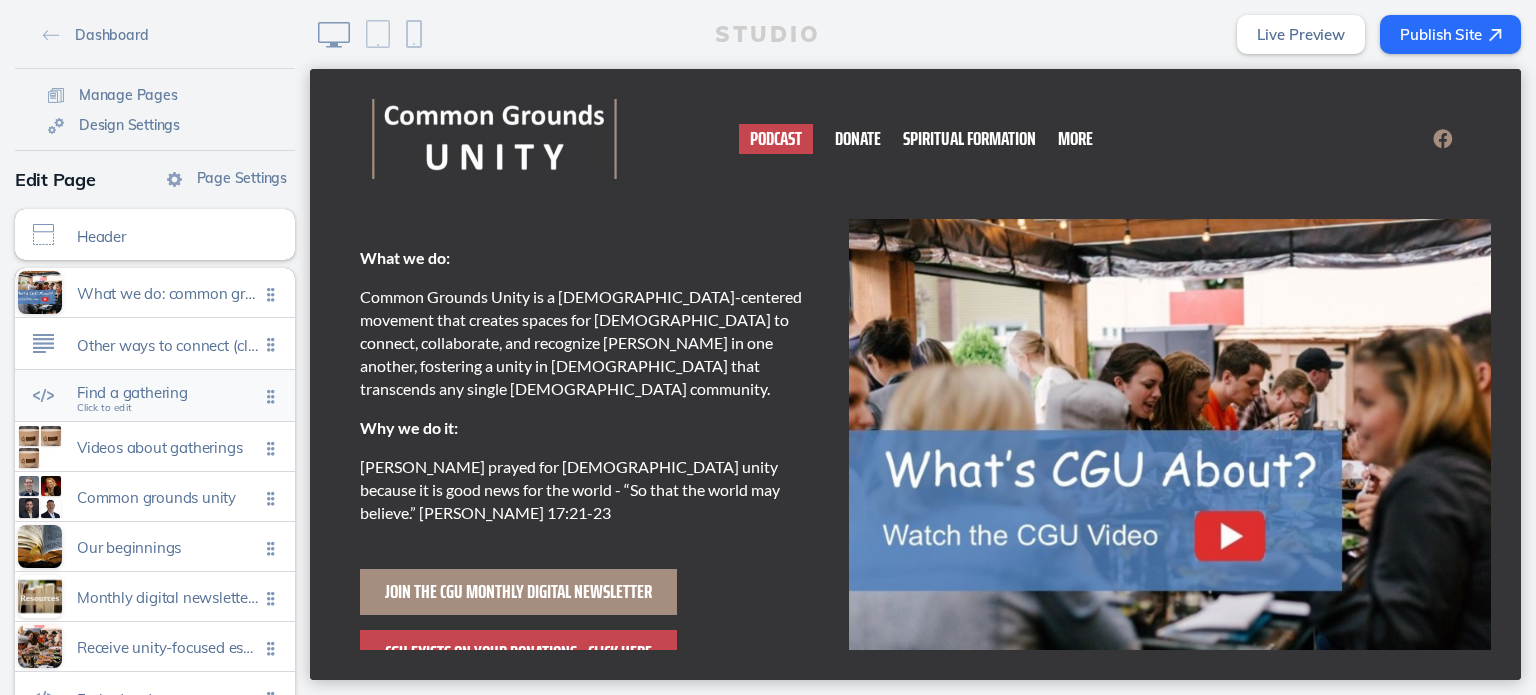 click on "Find a gathering Click to edit" 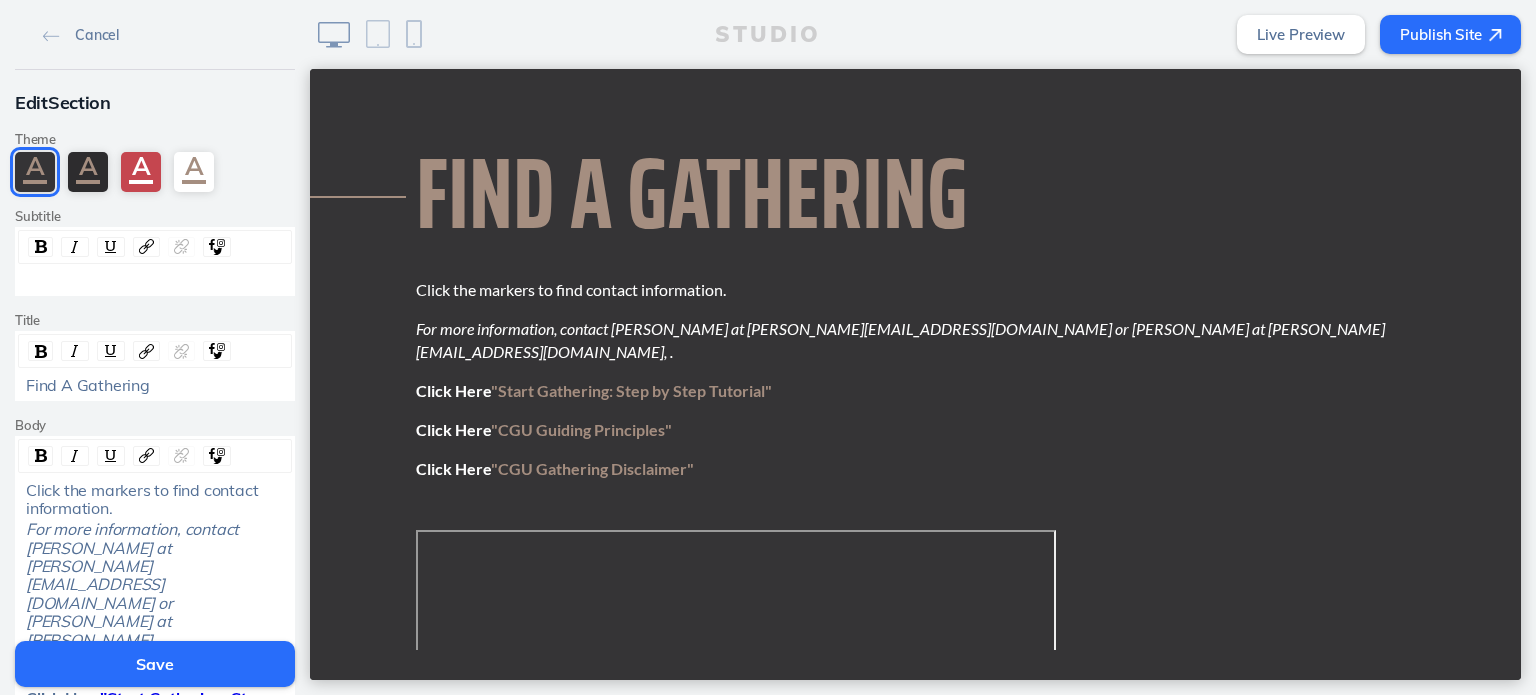 scroll, scrollTop: 981, scrollLeft: 0, axis: vertical 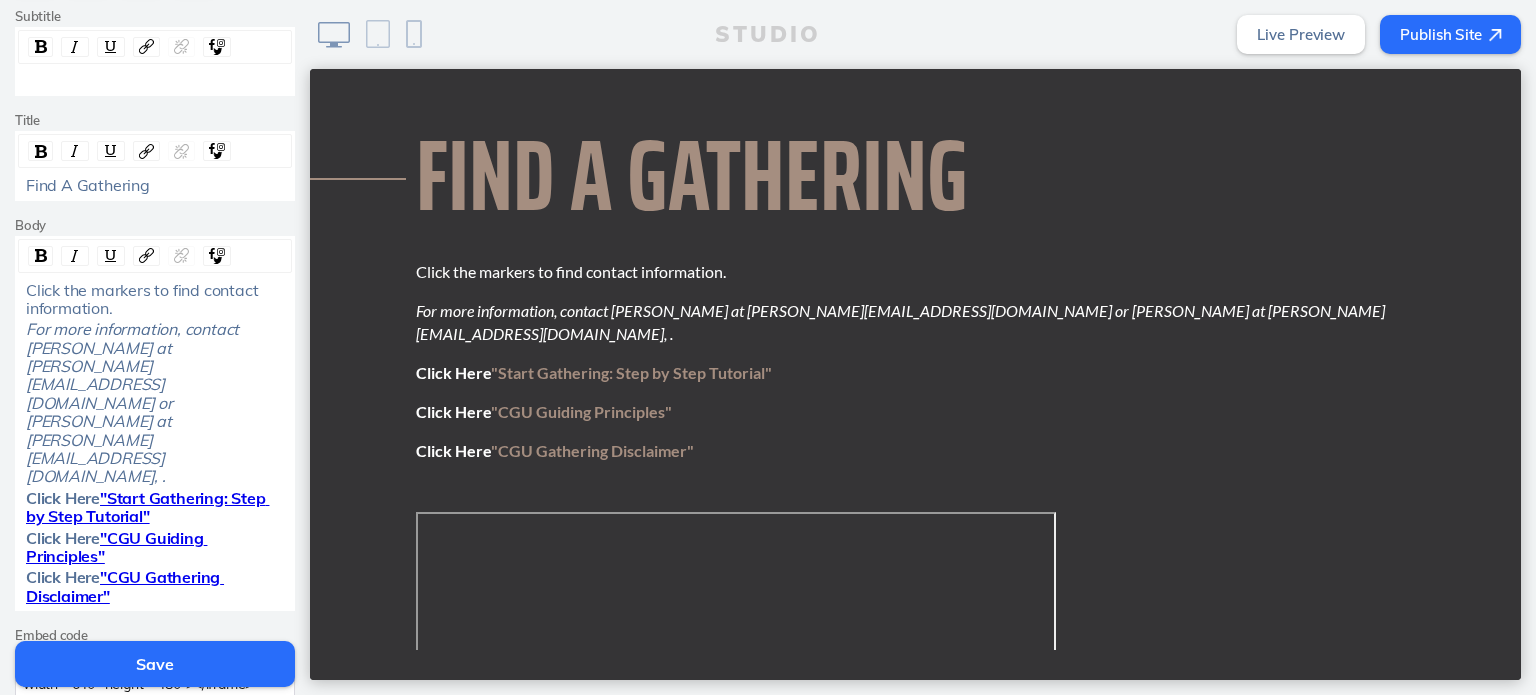 click on ""Start Gathering: Step by Step Tutorial"" 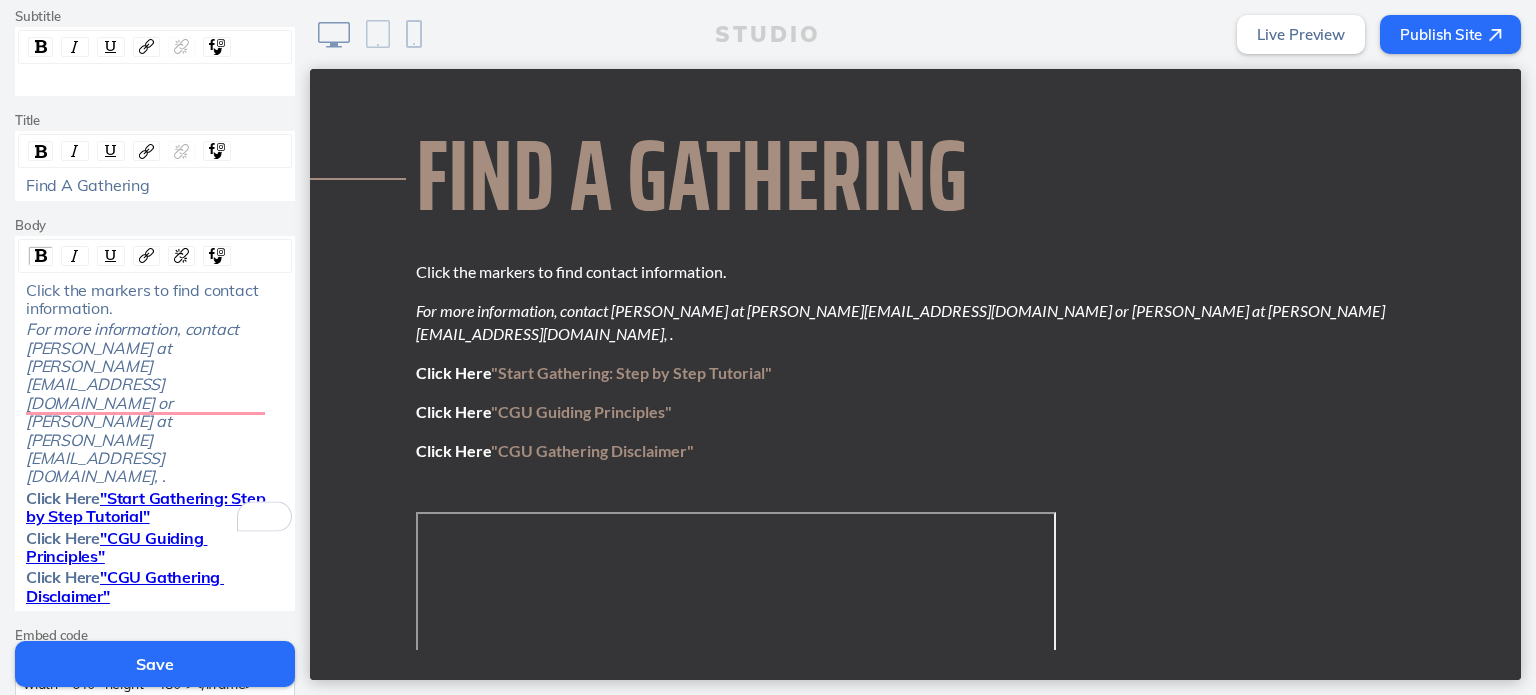 scroll, scrollTop: 200, scrollLeft: 0, axis: vertical 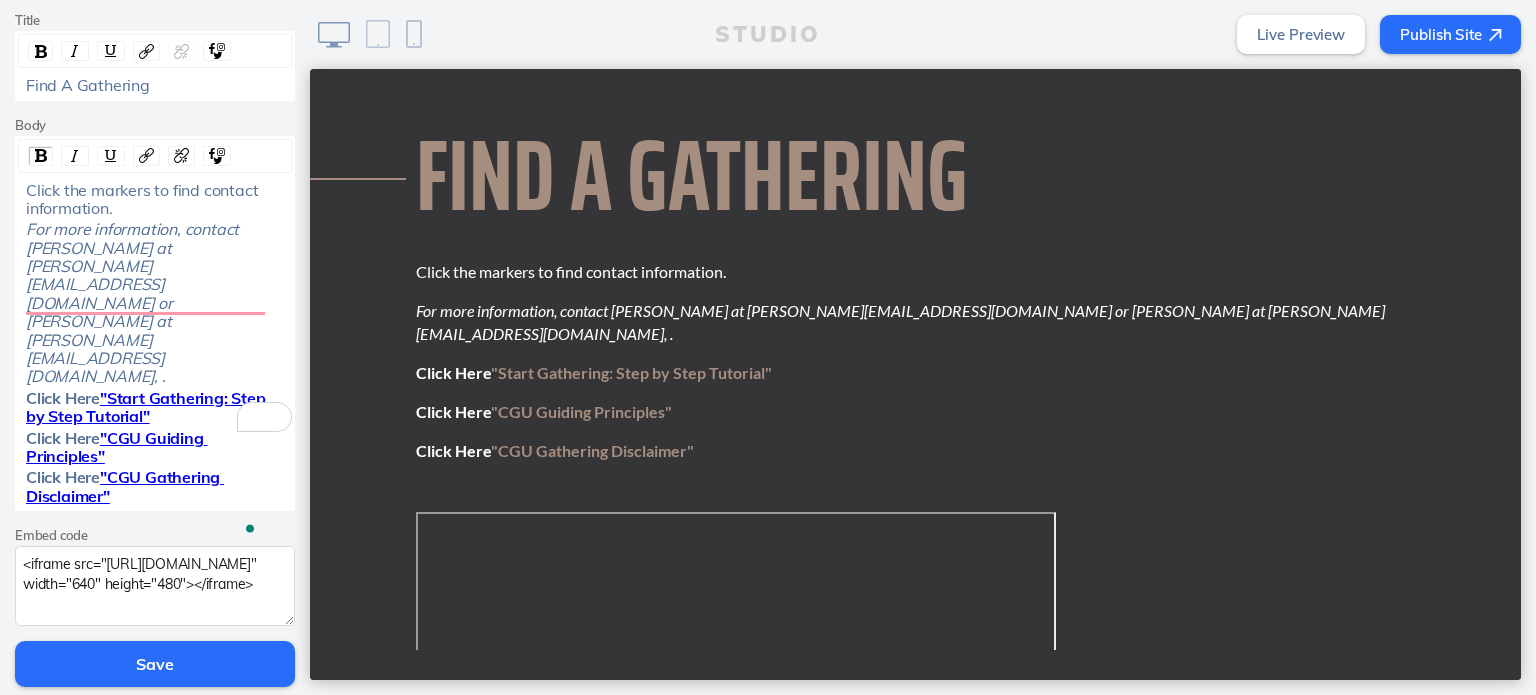 click on ""Start Gathering: Step by Step Tutorial"" 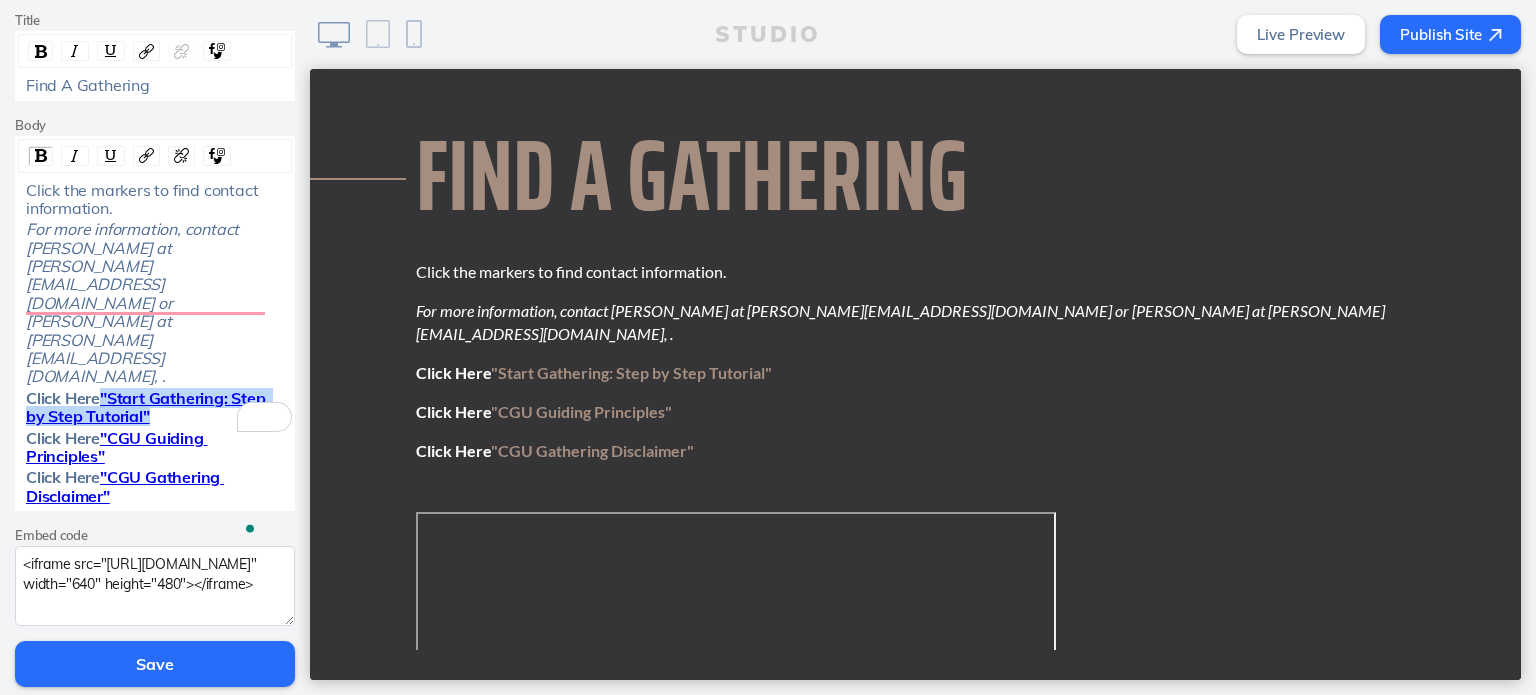 drag, startPoint x: 143, startPoint y: 345, endPoint x: 98, endPoint y: 327, distance: 48.466484 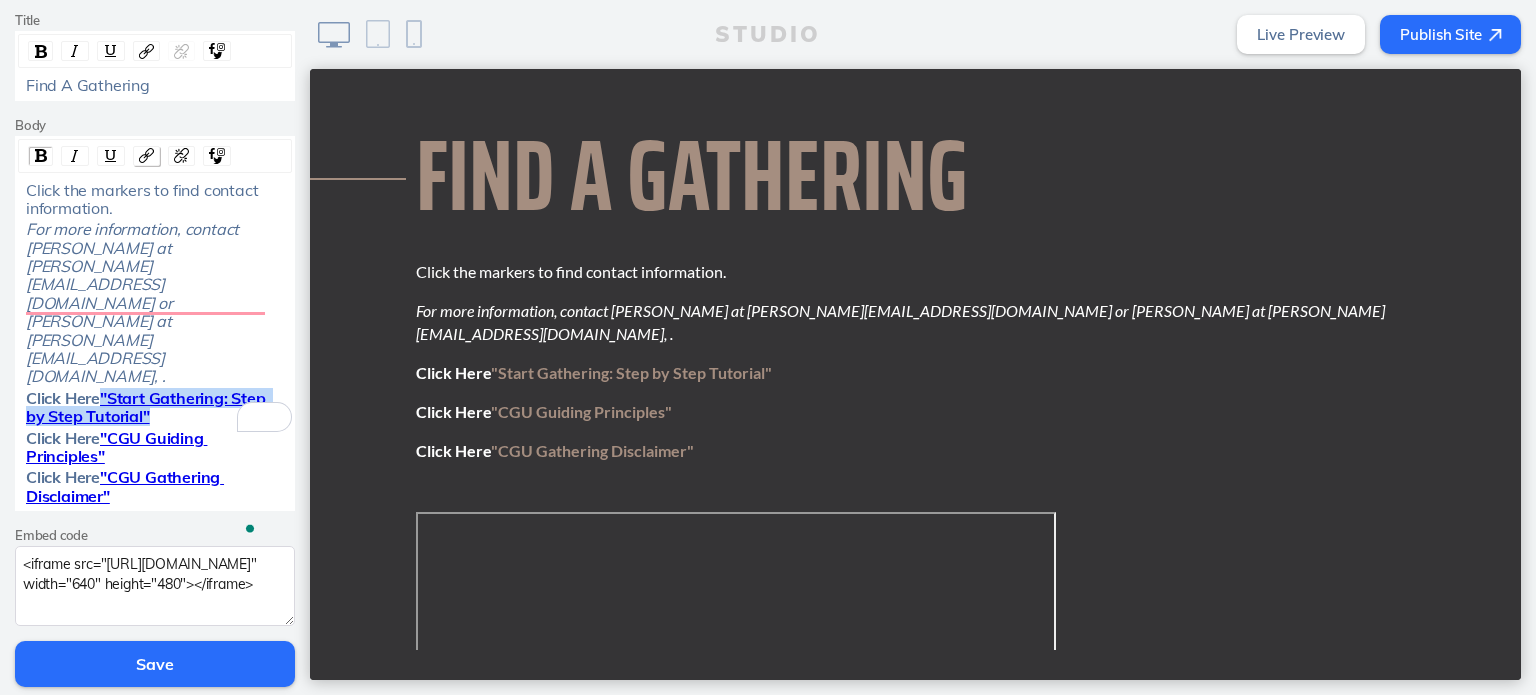 click 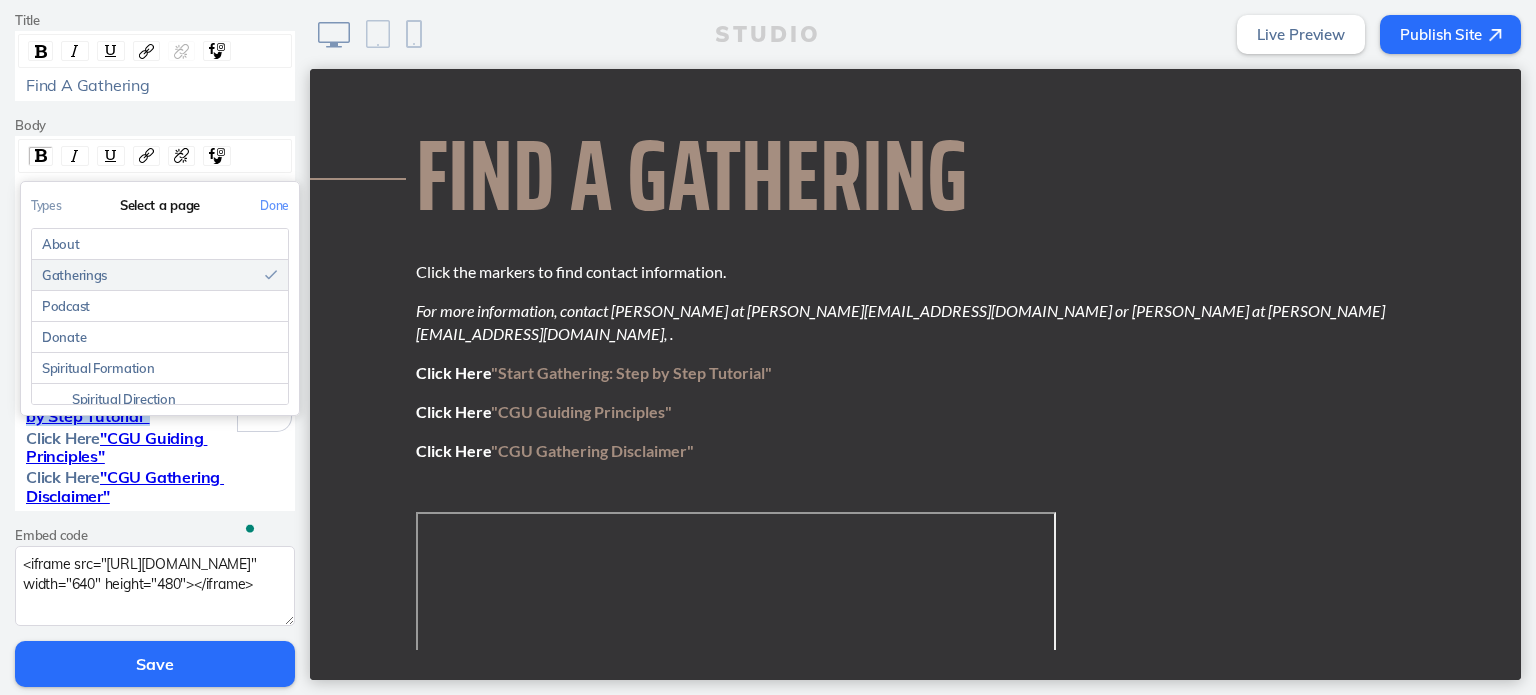 scroll, scrollTop: 0, scrollLeft: 0, axis: both 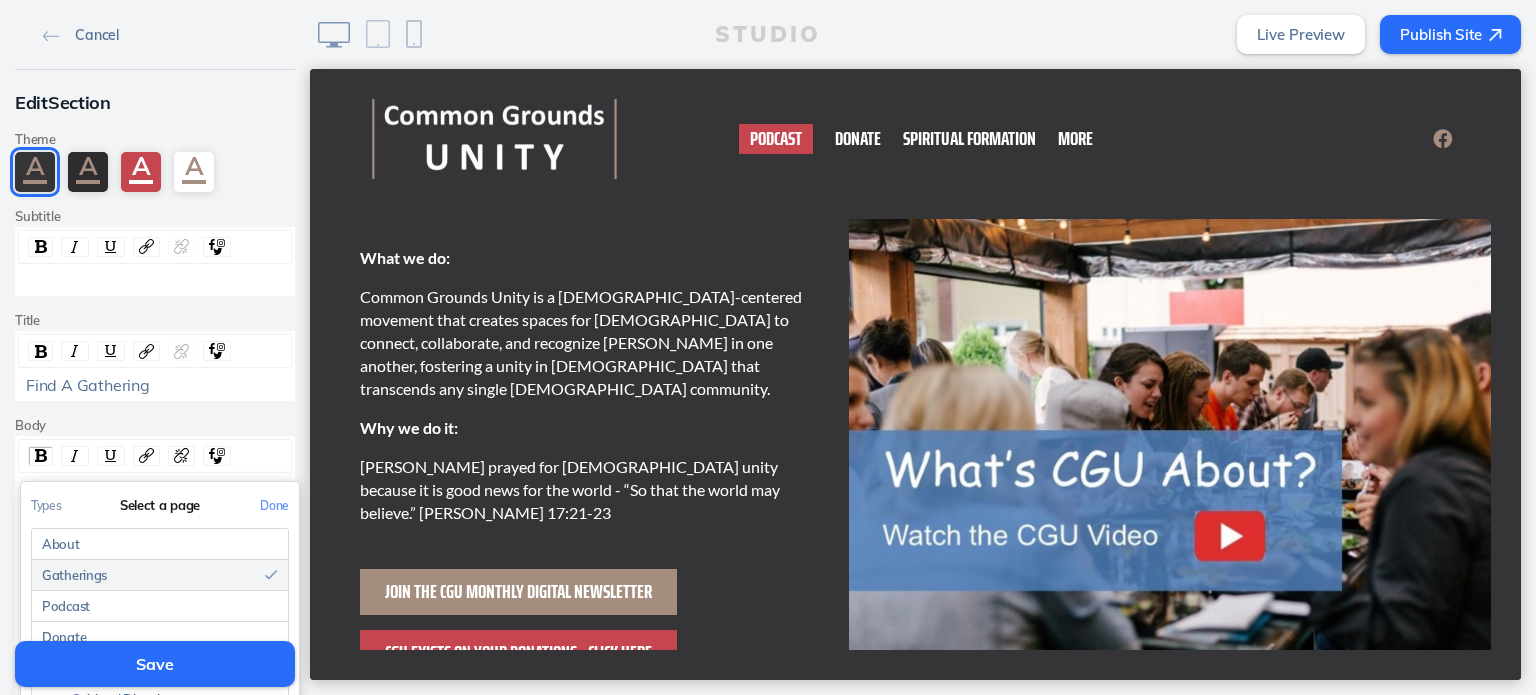 click 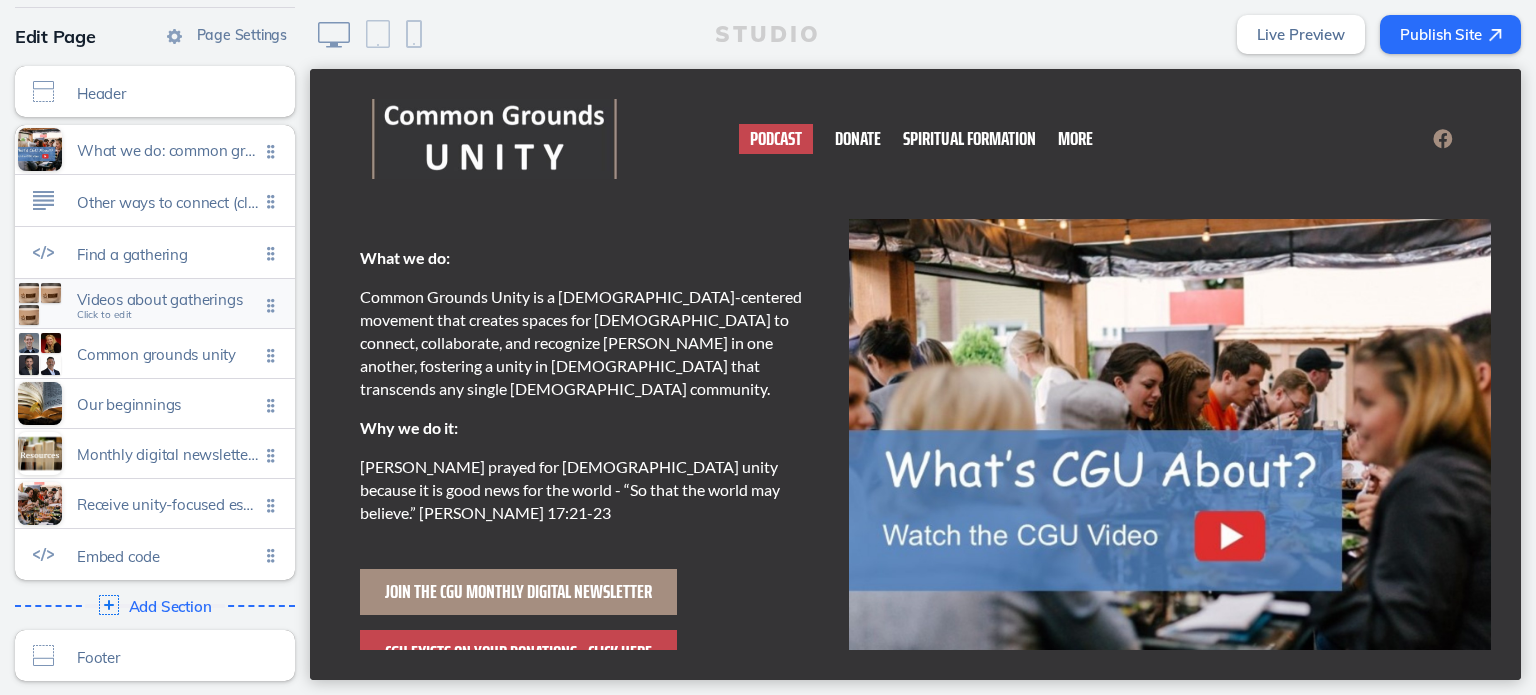scroll, scrollTop: 0, scrollLeft: 0, axis: both 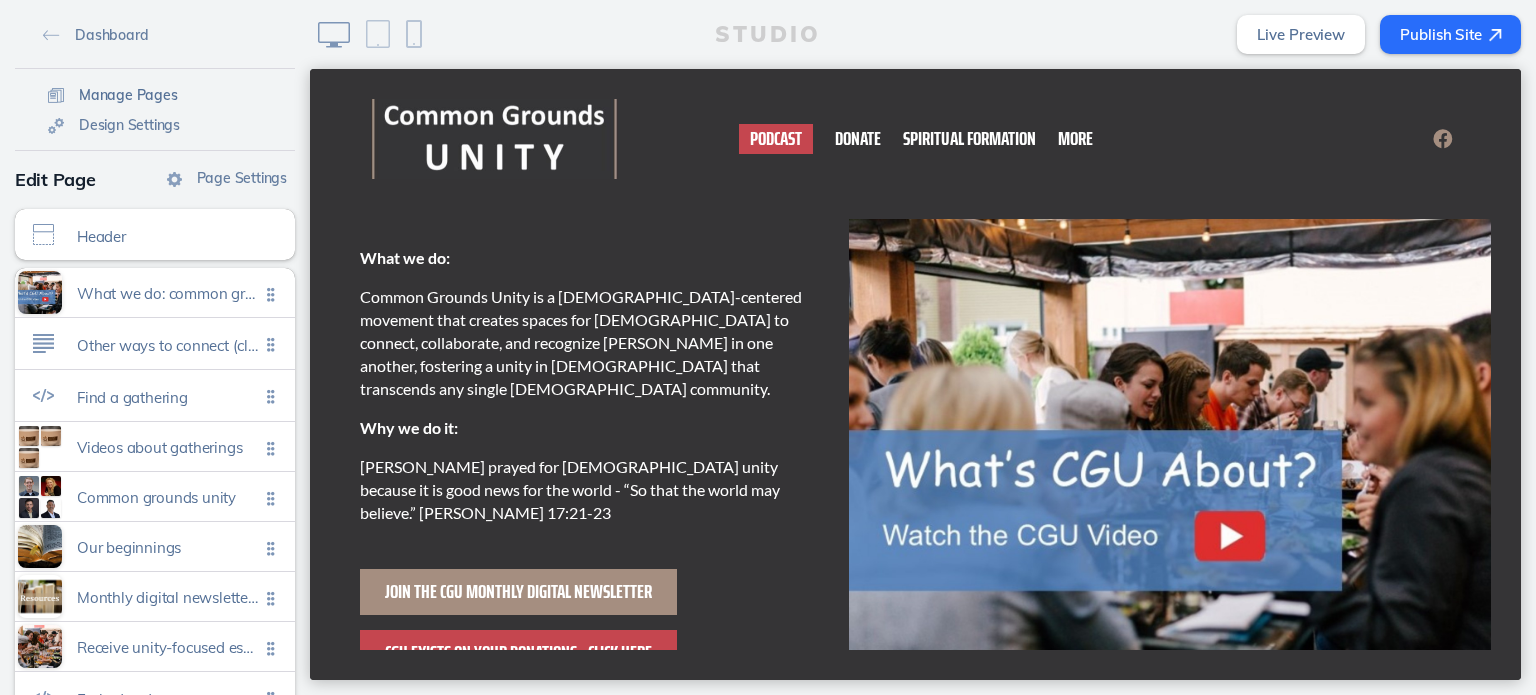 click on "Manage Pages" 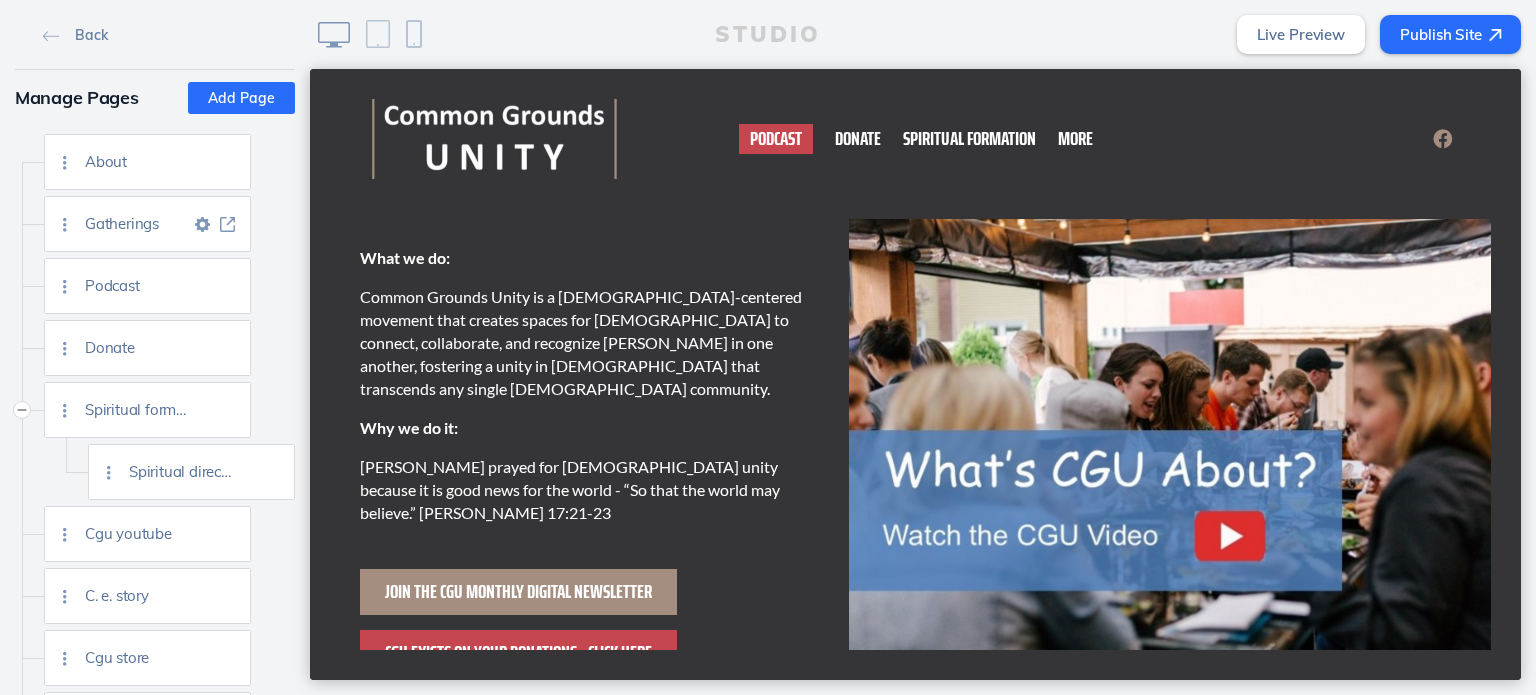 click on "Gatherings" 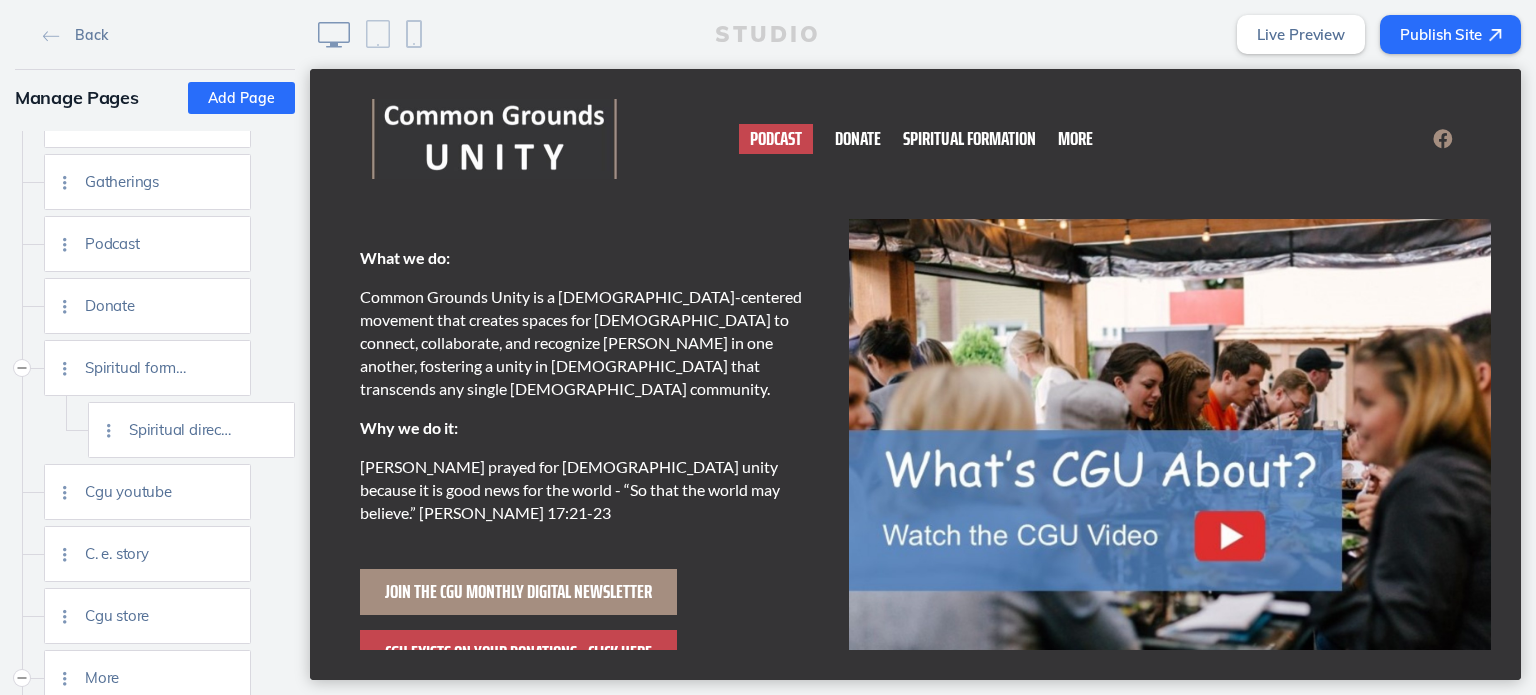 scroll, scrollTop: 0, scrollLeft: 0, axis: both 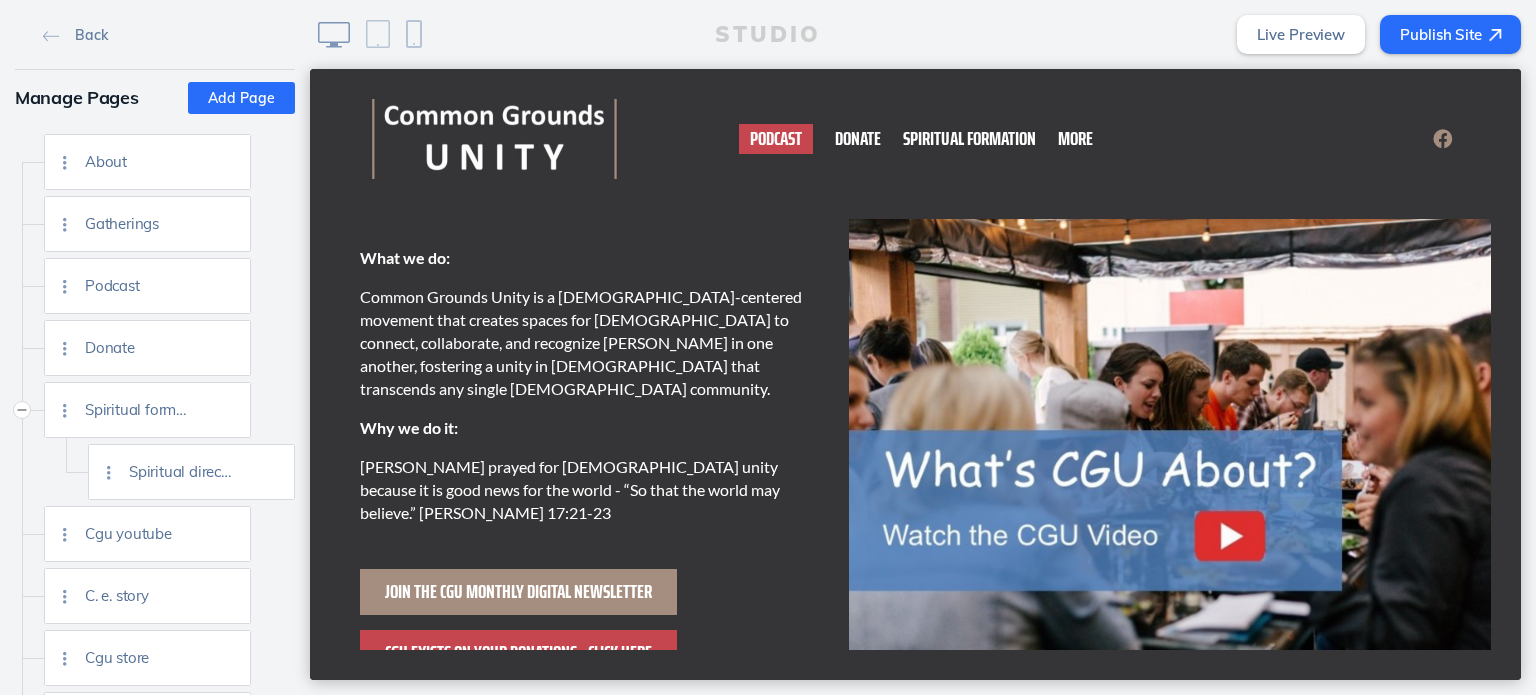 drag, startPoint x: 304, startPoint y: 220, endPoint x: 3, endPoint y: 137, distance: 312.2339 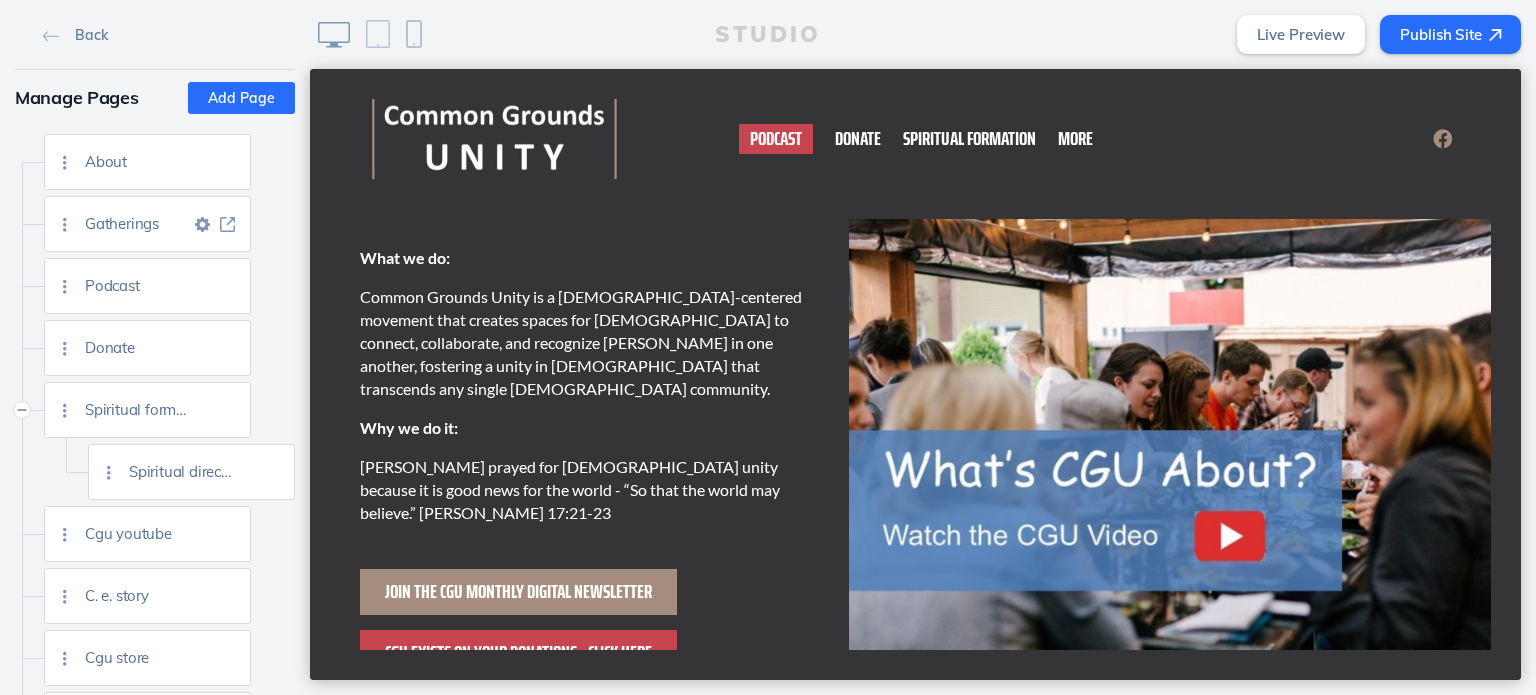 click 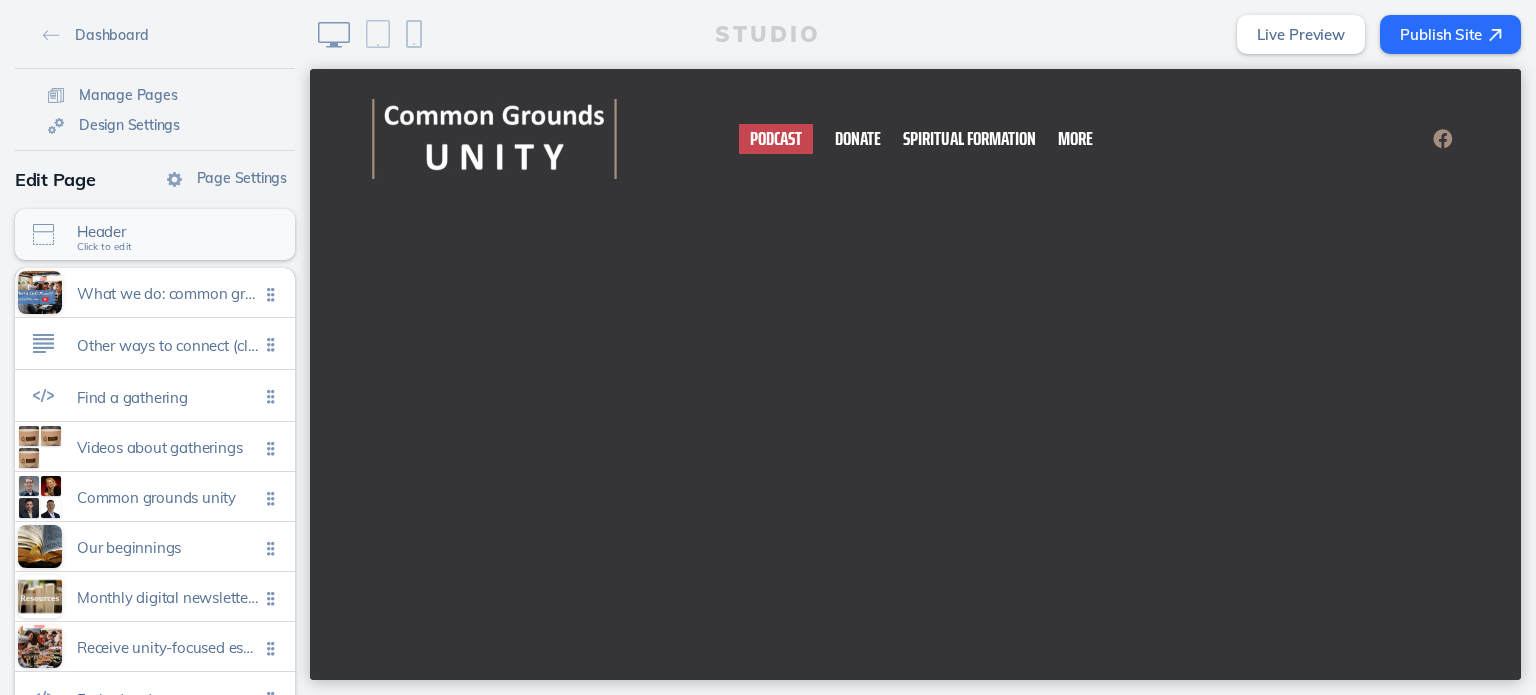 scroll, scrollTop: 0, scrollLeft: 0, axis: both 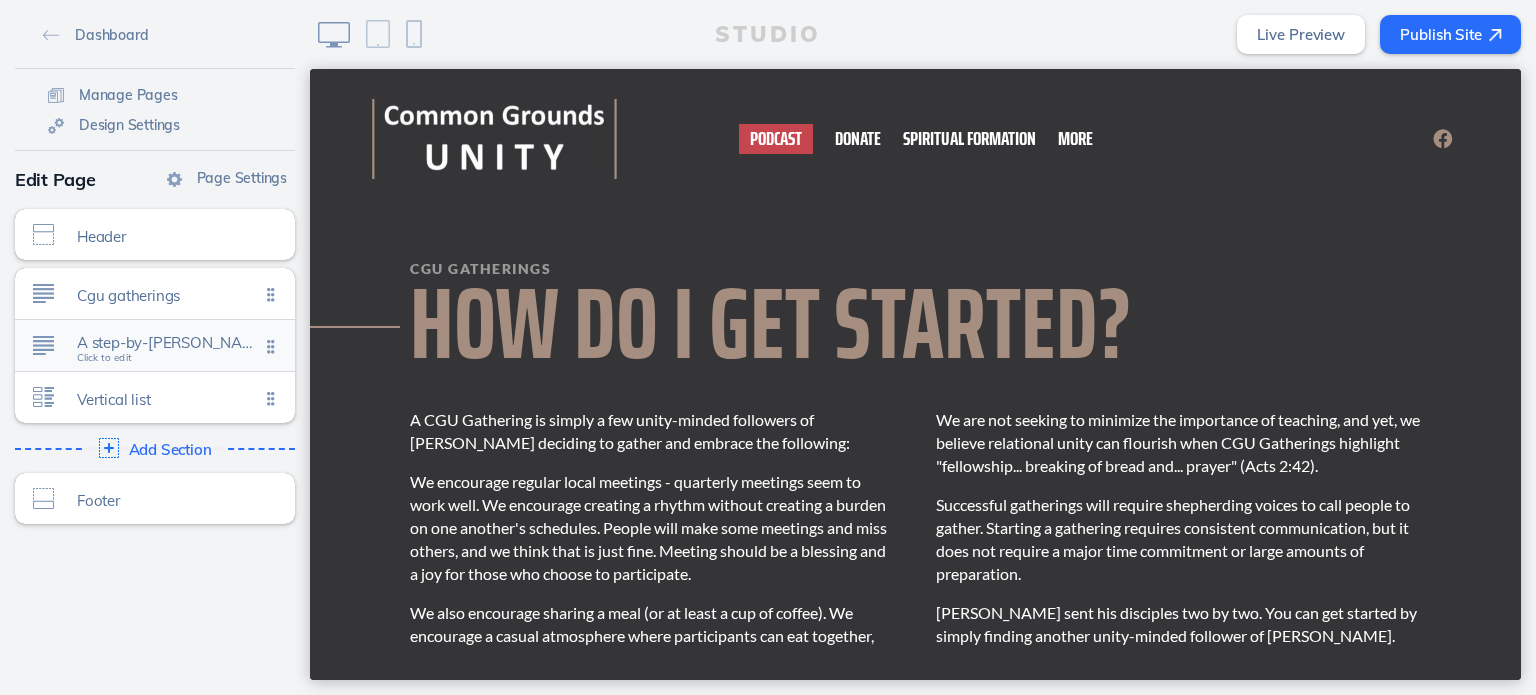 click on "A step-by-[PERSON_NAME] Click to edit" 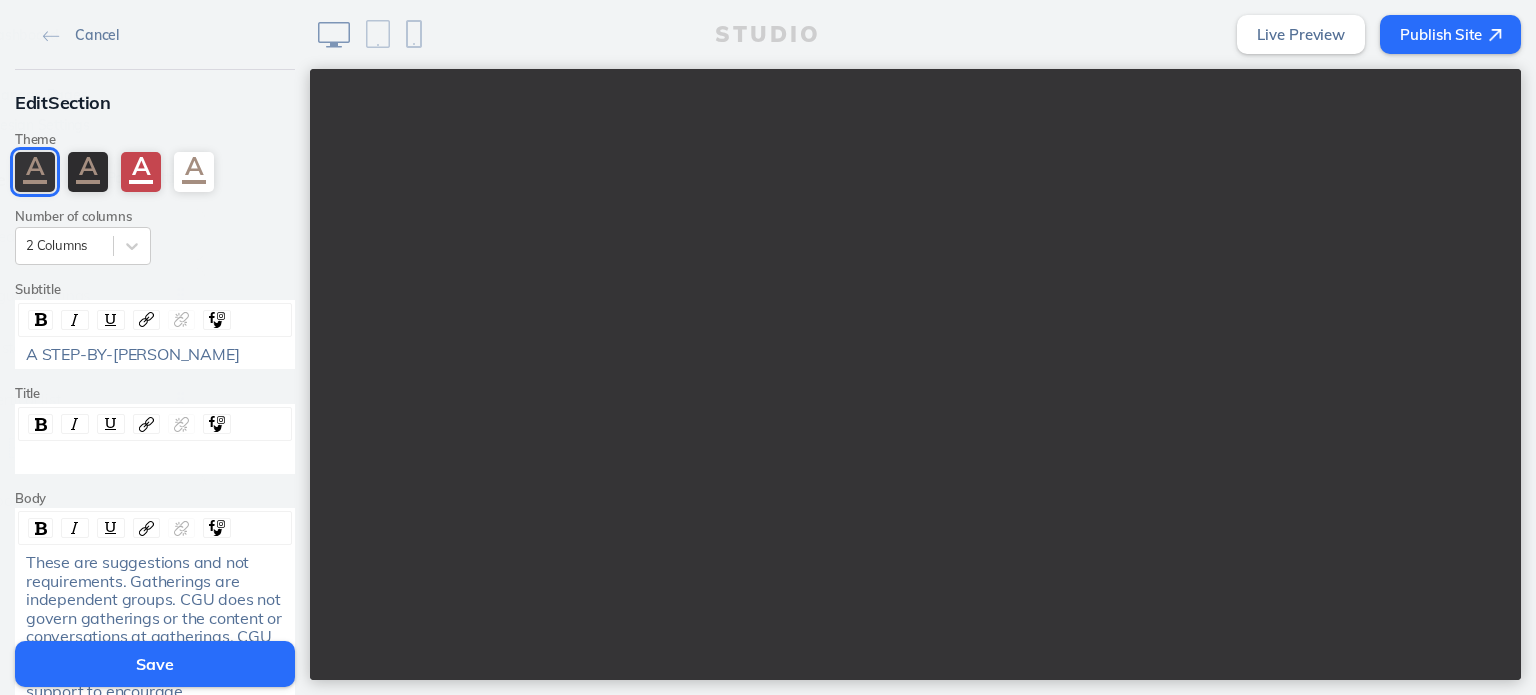 scroll, scrollTop: 792, scrollLeft: 0, axis: vertical 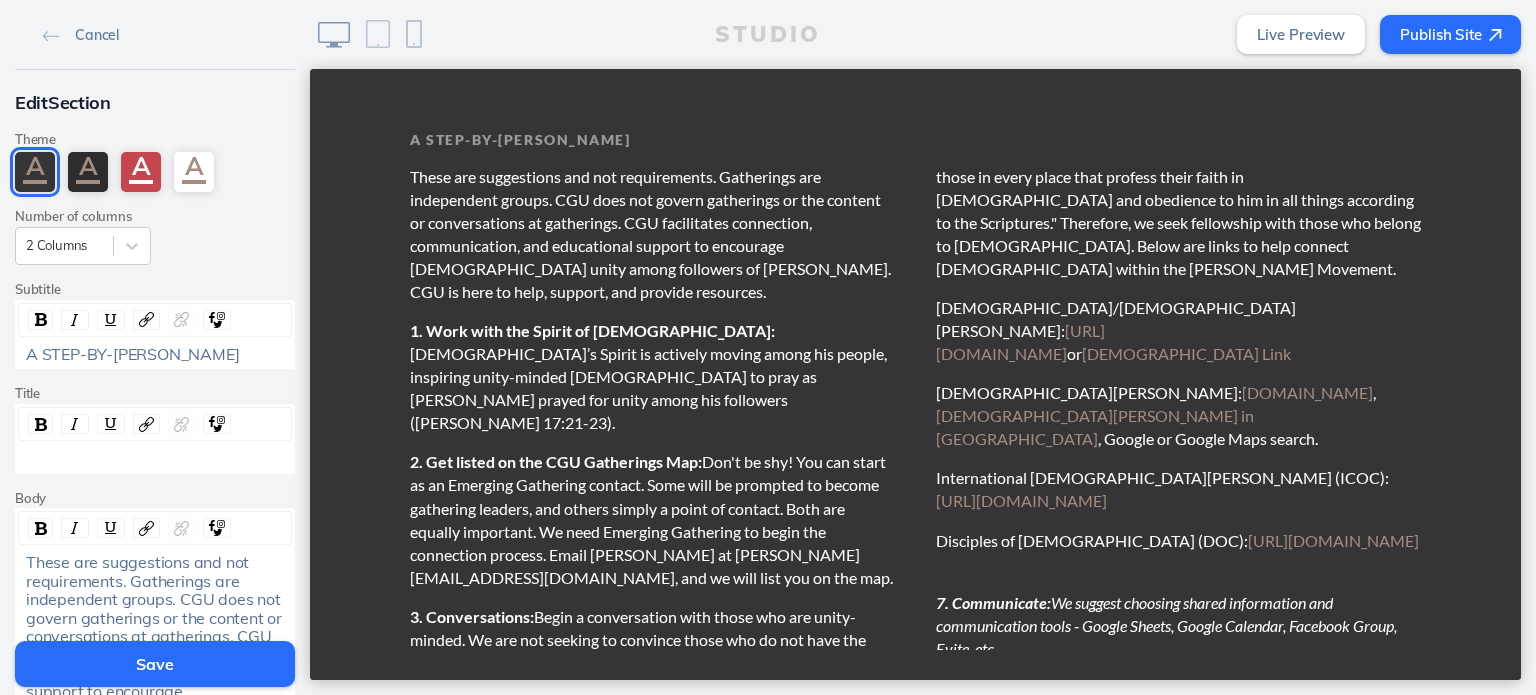 click on "Save" 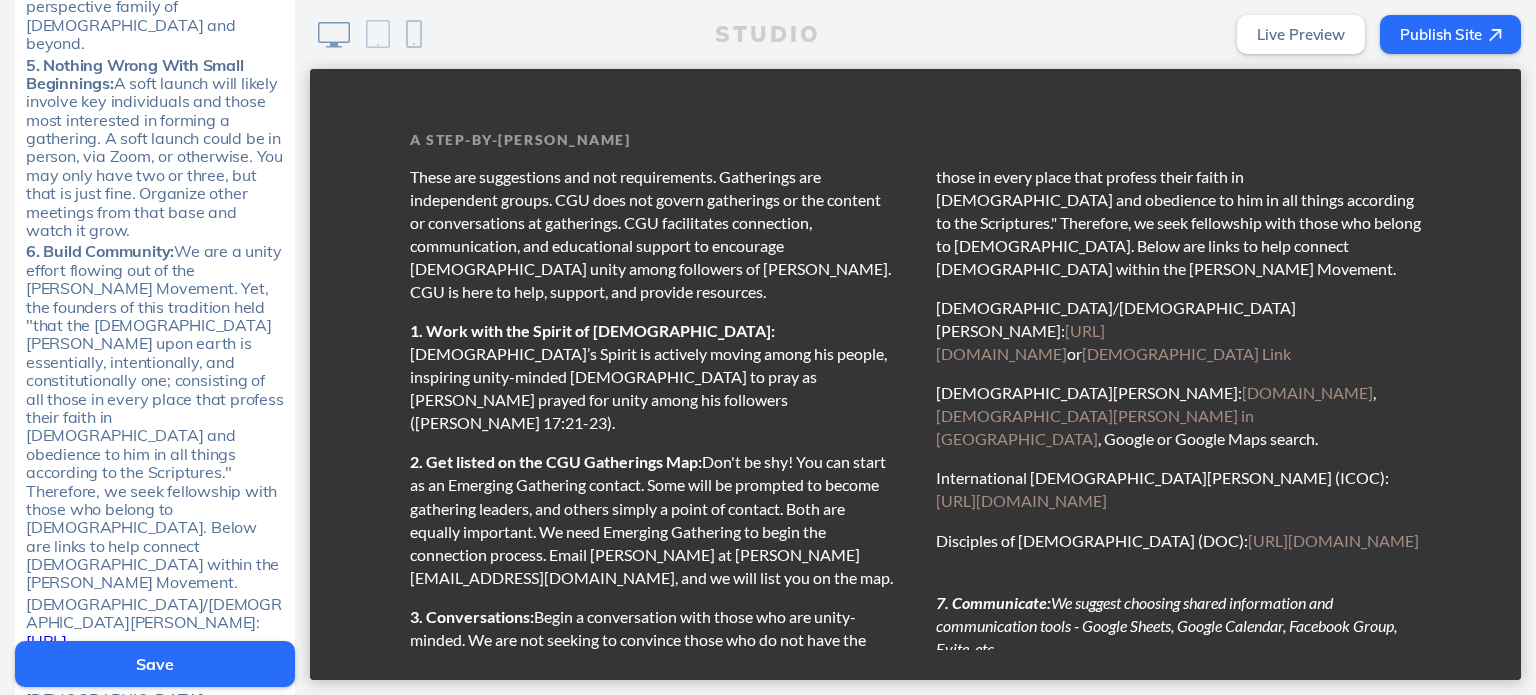 scroll, scrollTop: 1605, scrollLeft: 0, axis: vertical 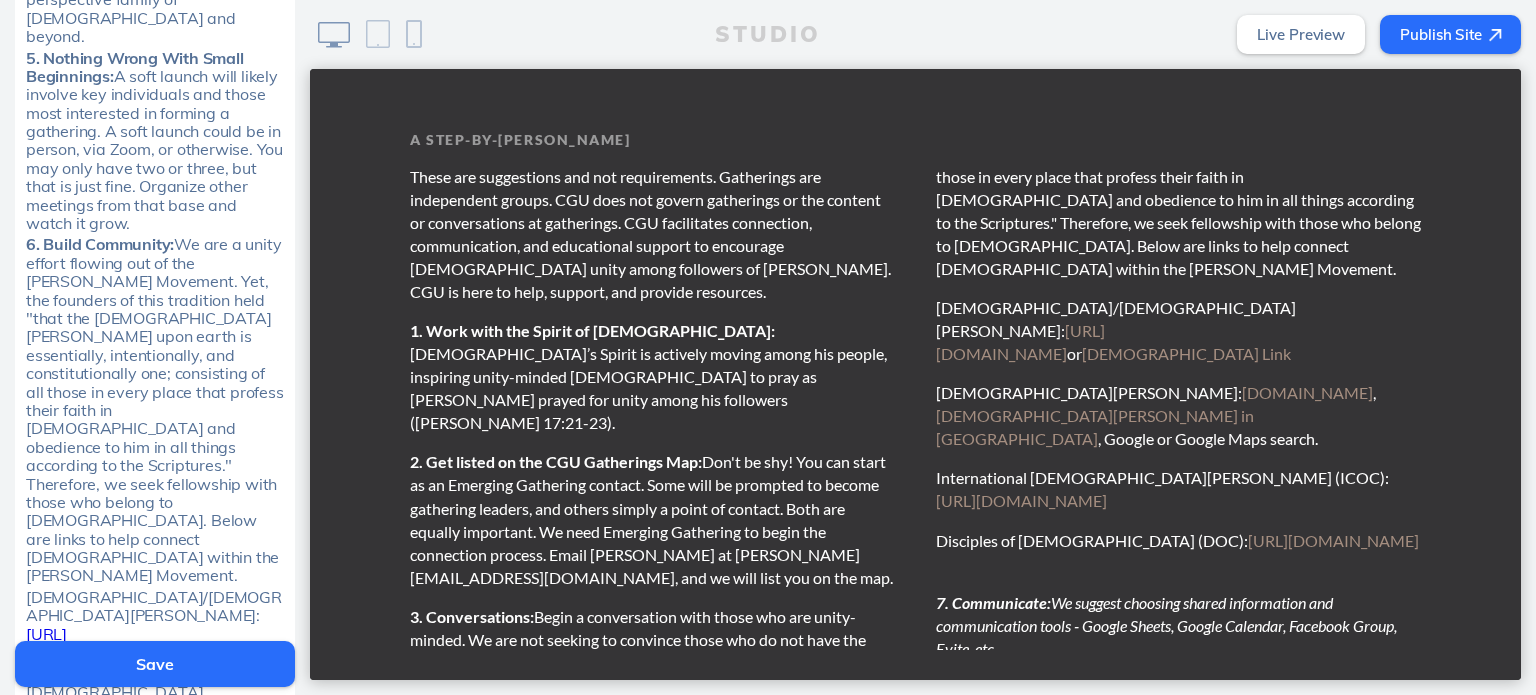 drag, startPoint x: 303, startPoint y: 143, endPoint x: 7, endPoint y: 410, distance: 398.6289 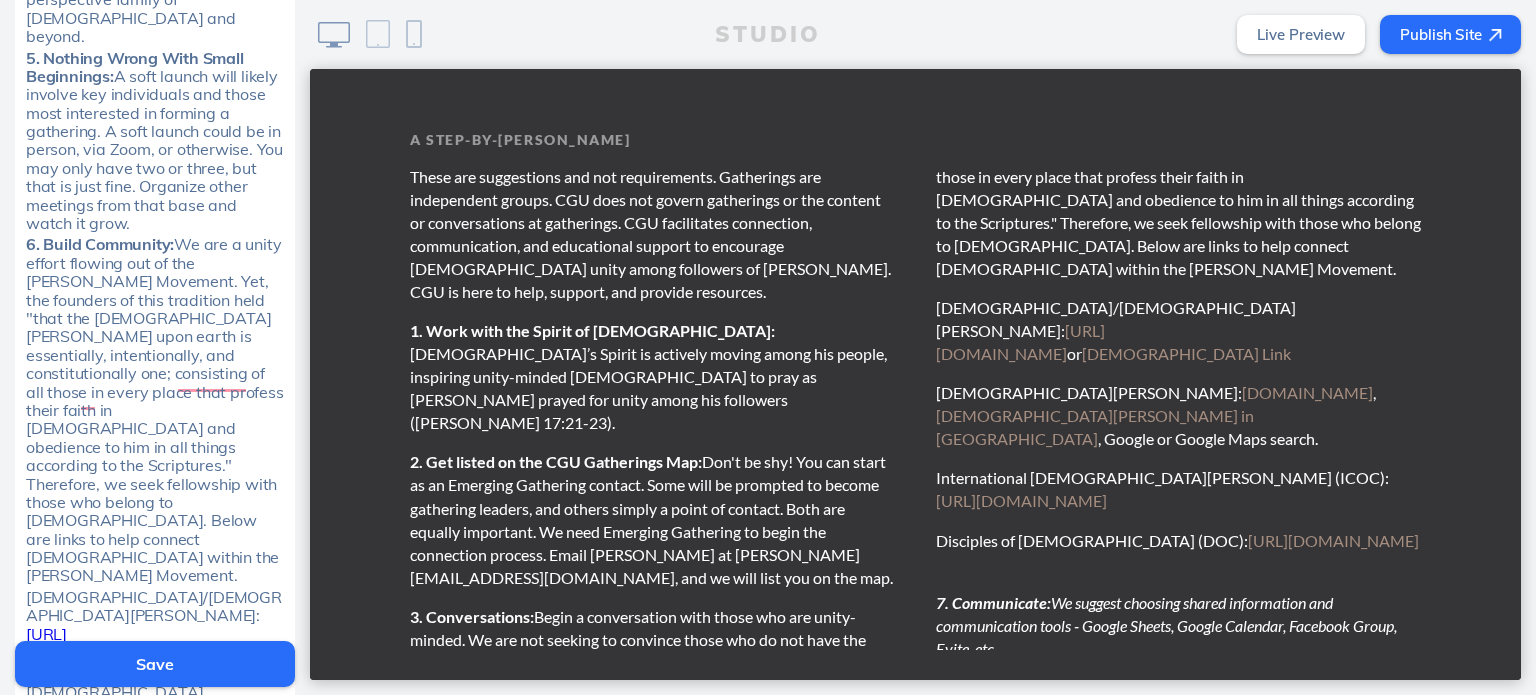 scroll, scrollTop: 1605, scrollLeft: 0, axis: vertical 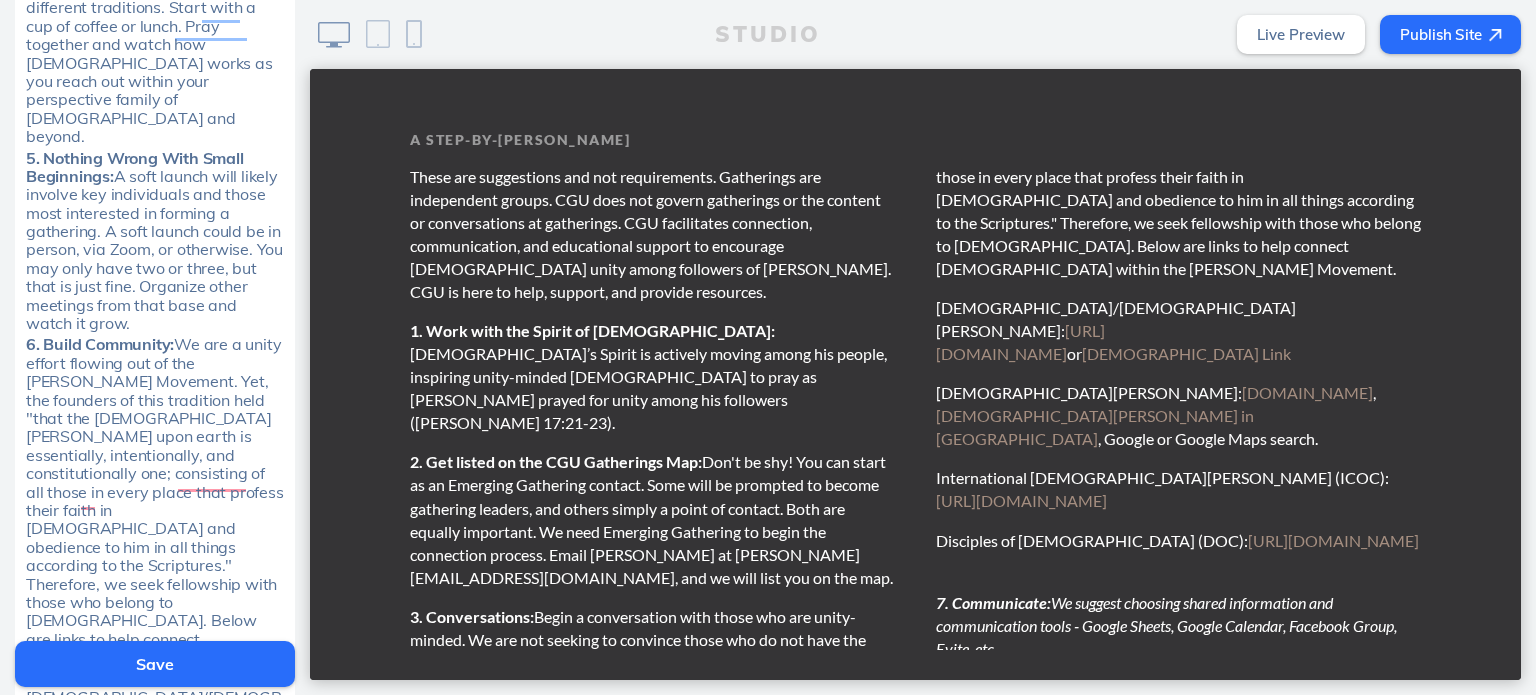 drag, startPoint x: 136, startPoint y: 476, endPoint x: 108, endPoint y: 411, distance: 70.77429 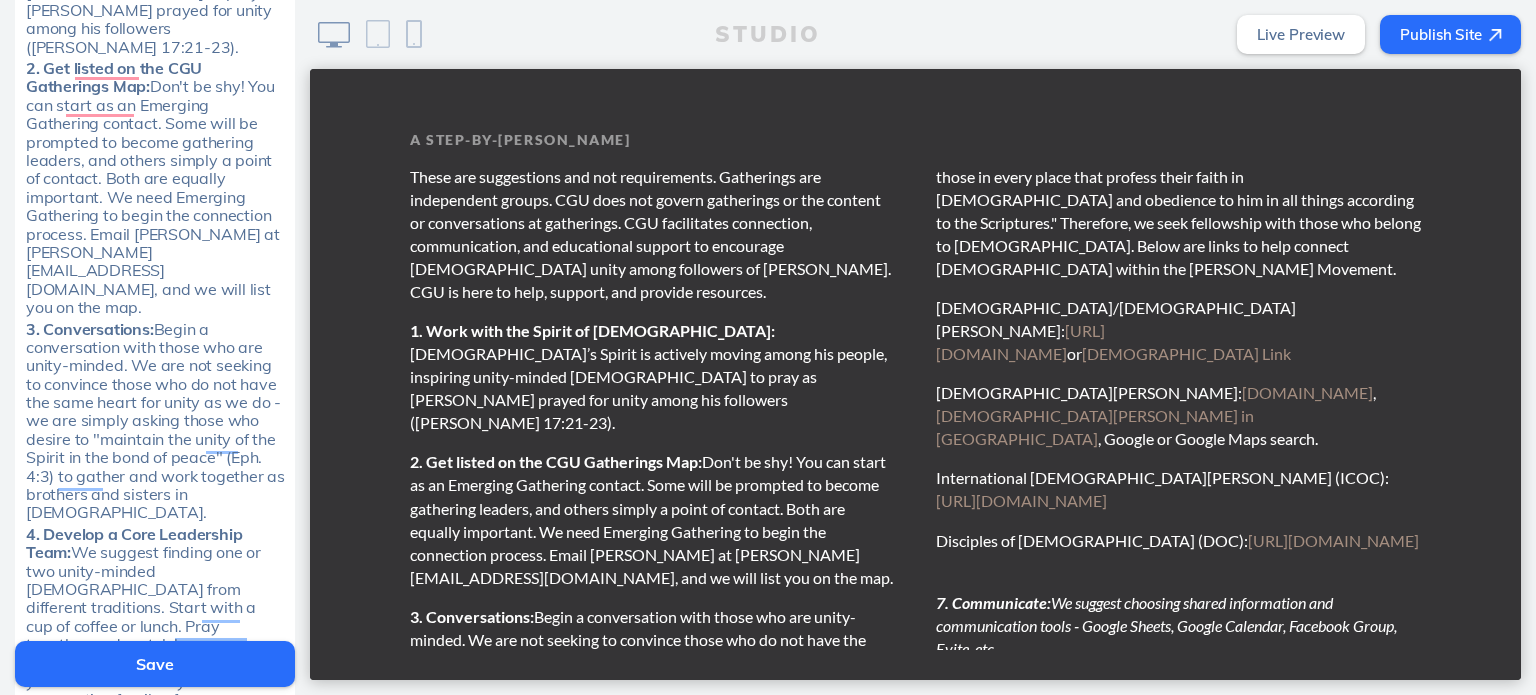 scroll, scrollTop: 805, scrollLeft: 0, axis: vertical 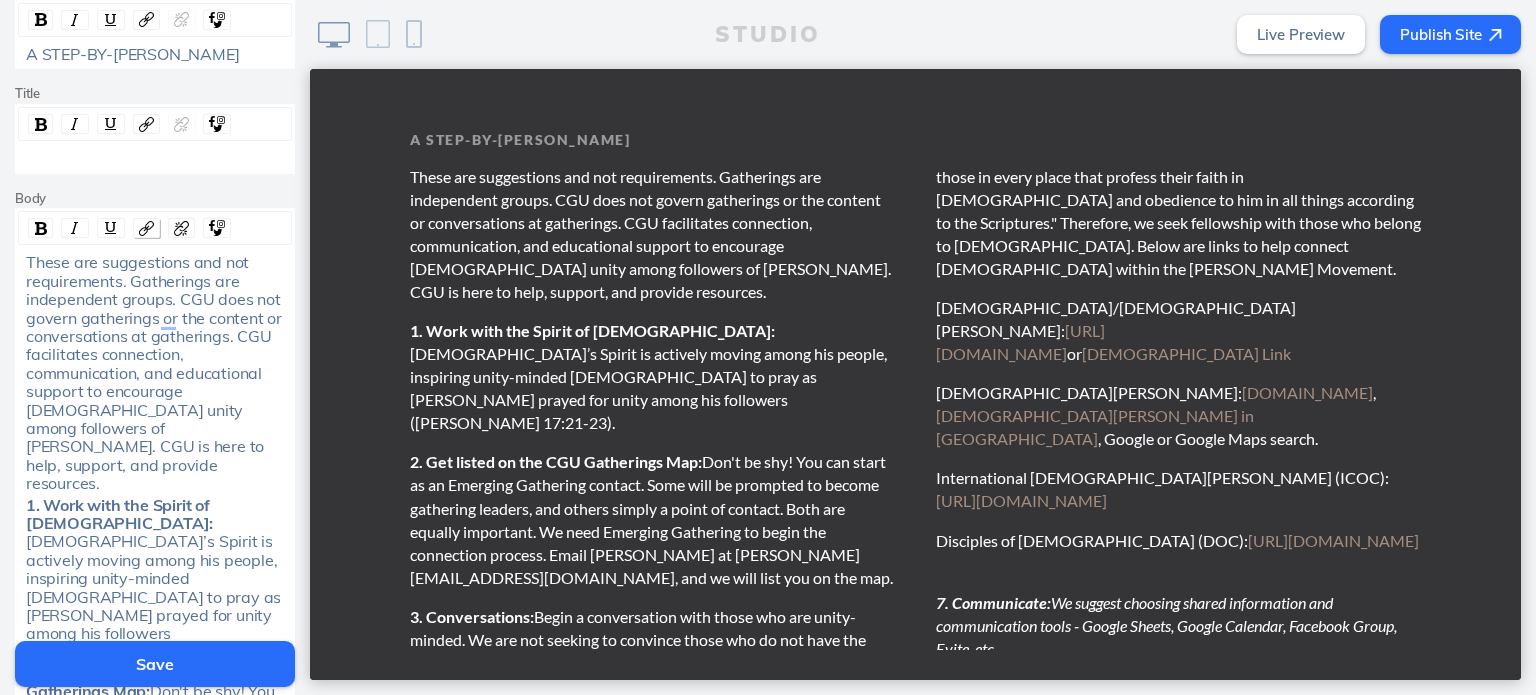 click 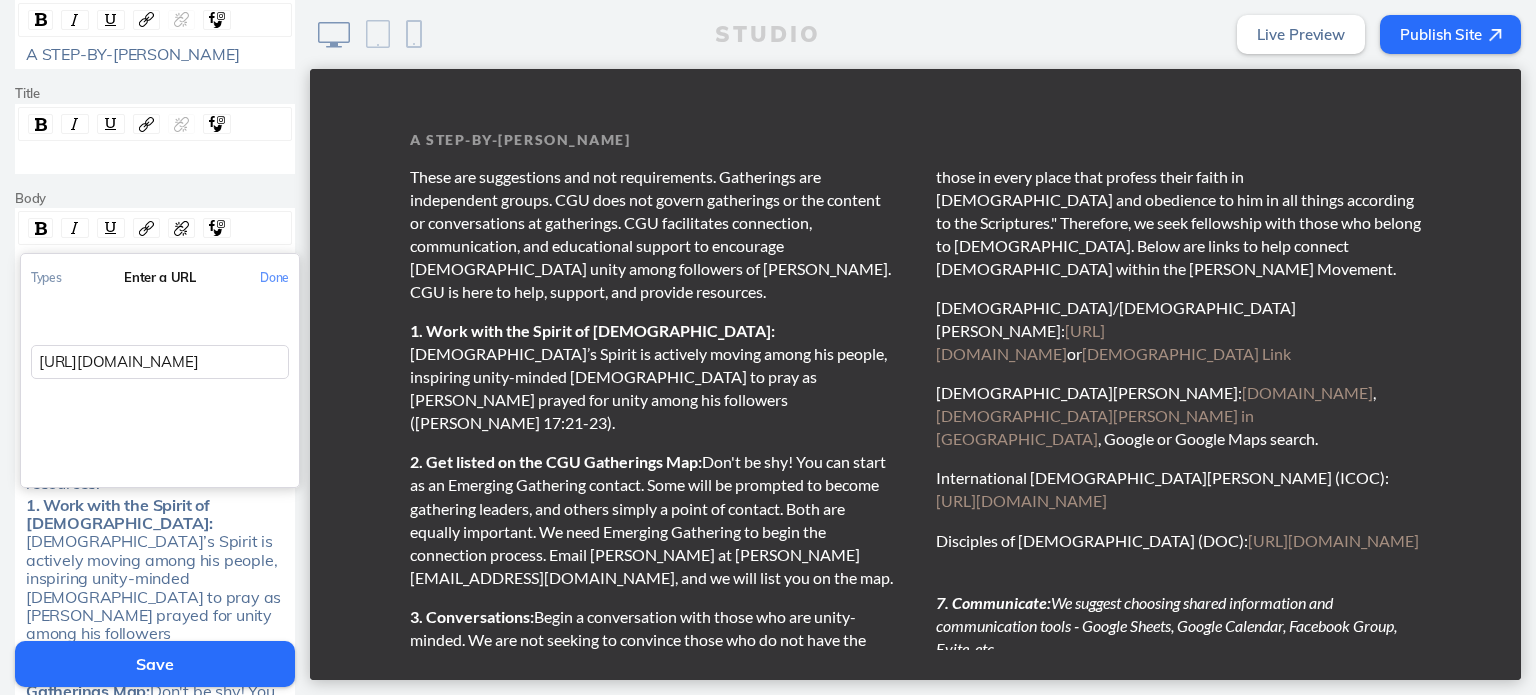 scroll, scrollTop: 0, scrollLeft: 84, axis: horizontal 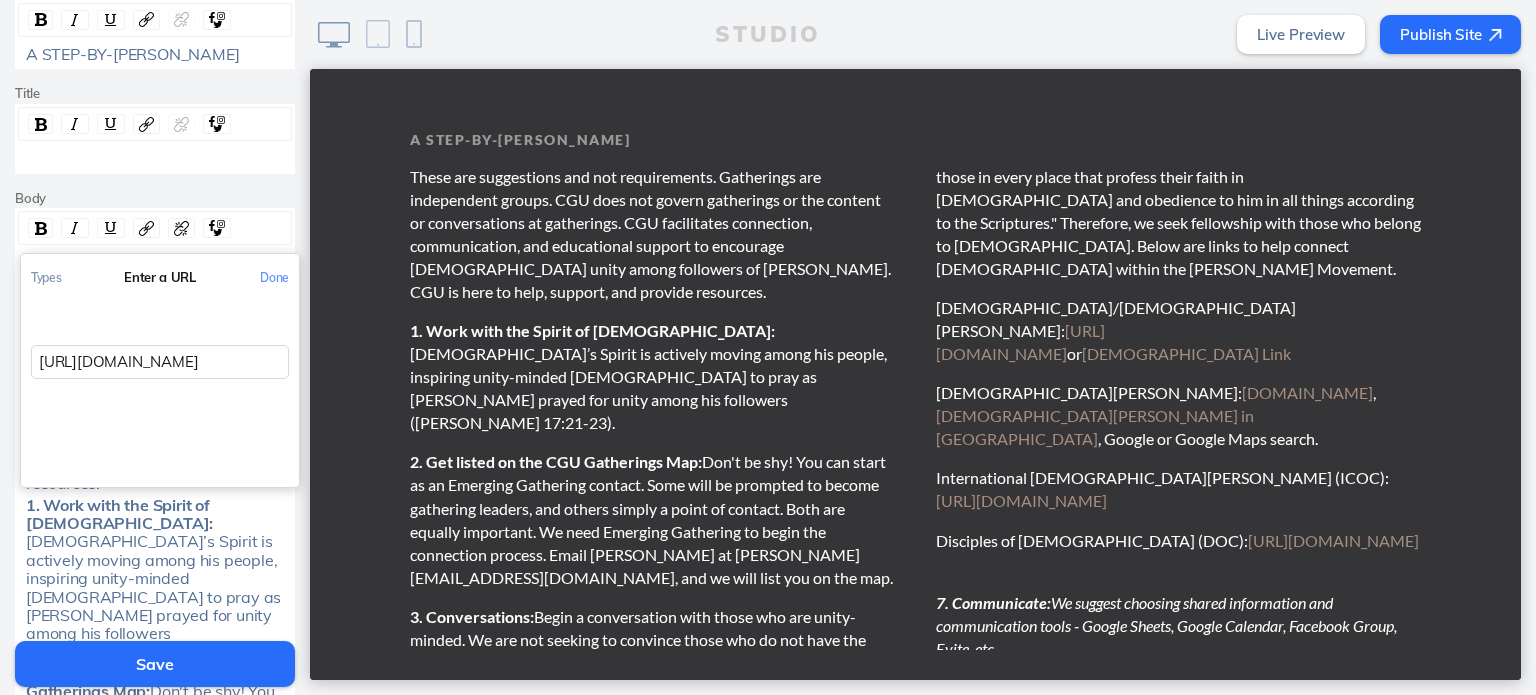 paste on "dbinterface/dbinterface/public/" 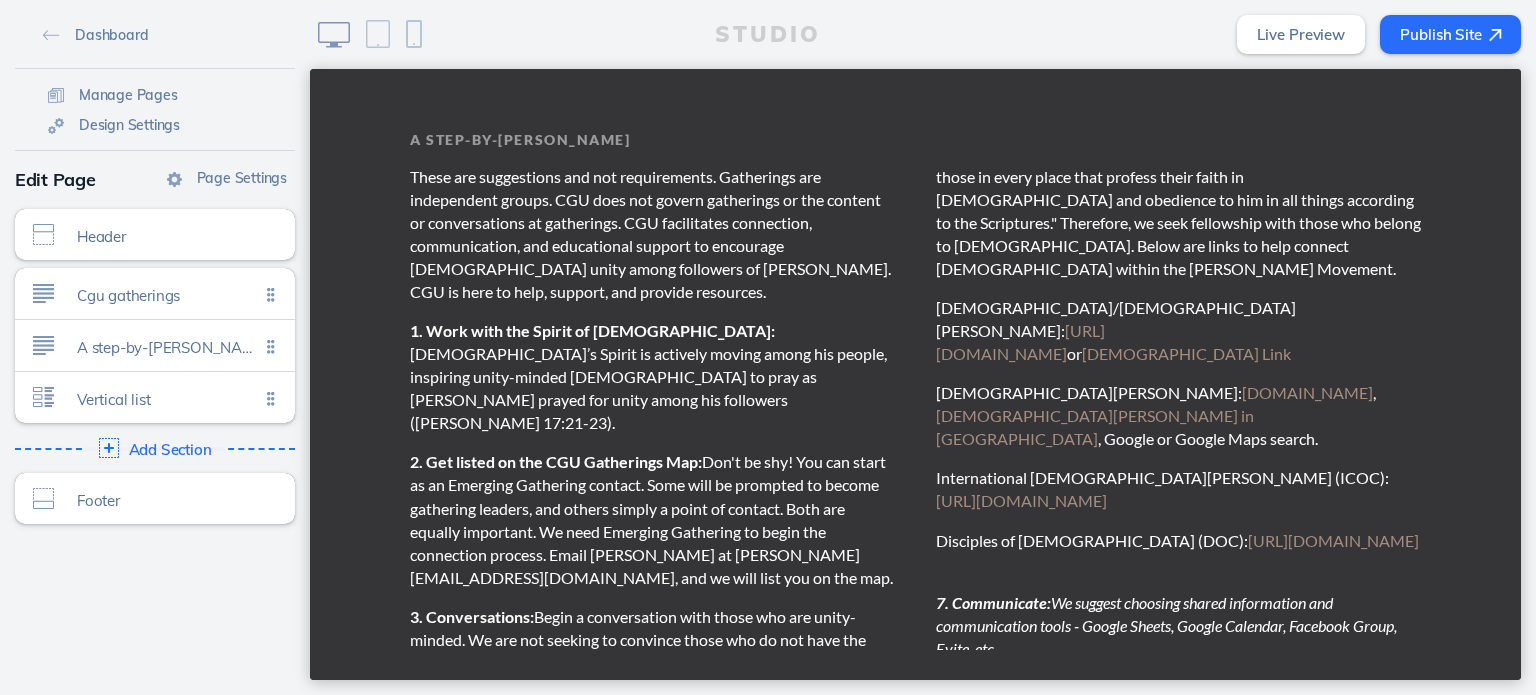click on "Publish Site" 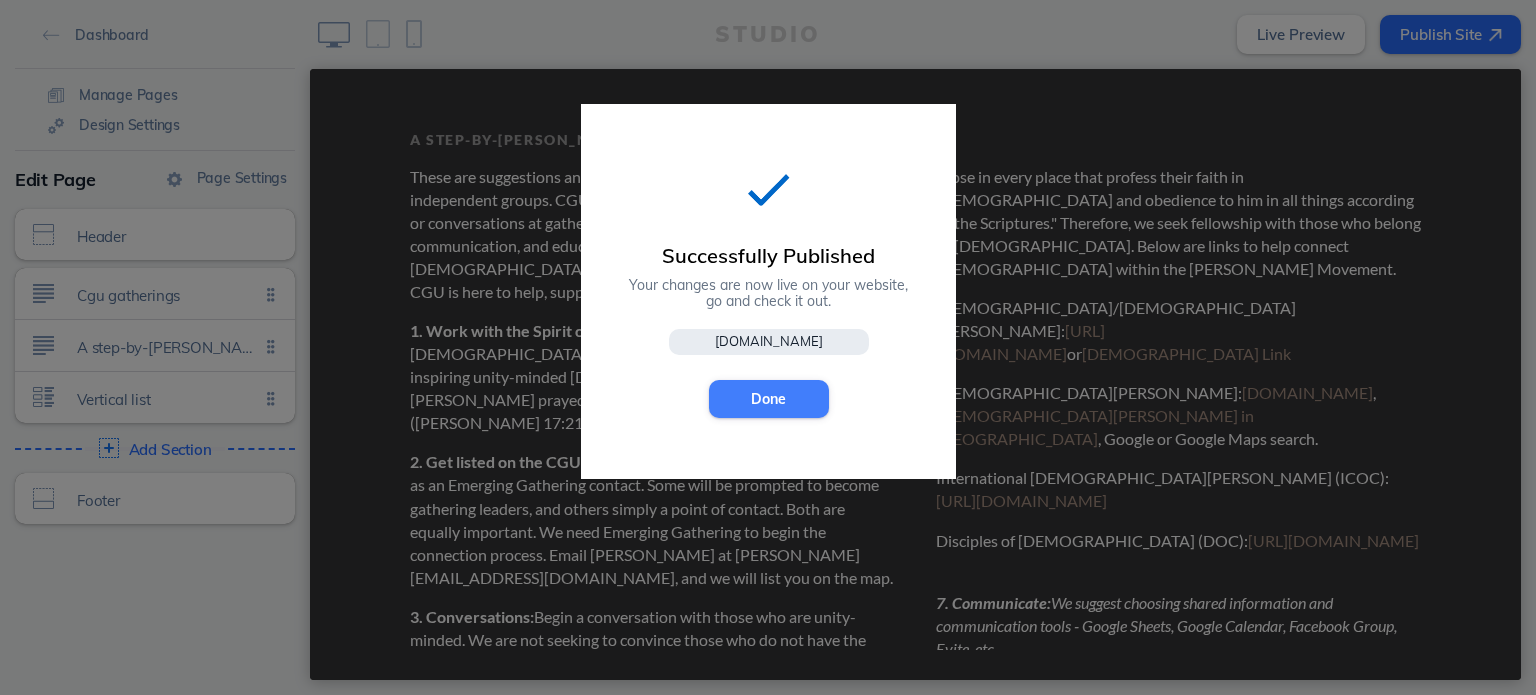 click on "Done" 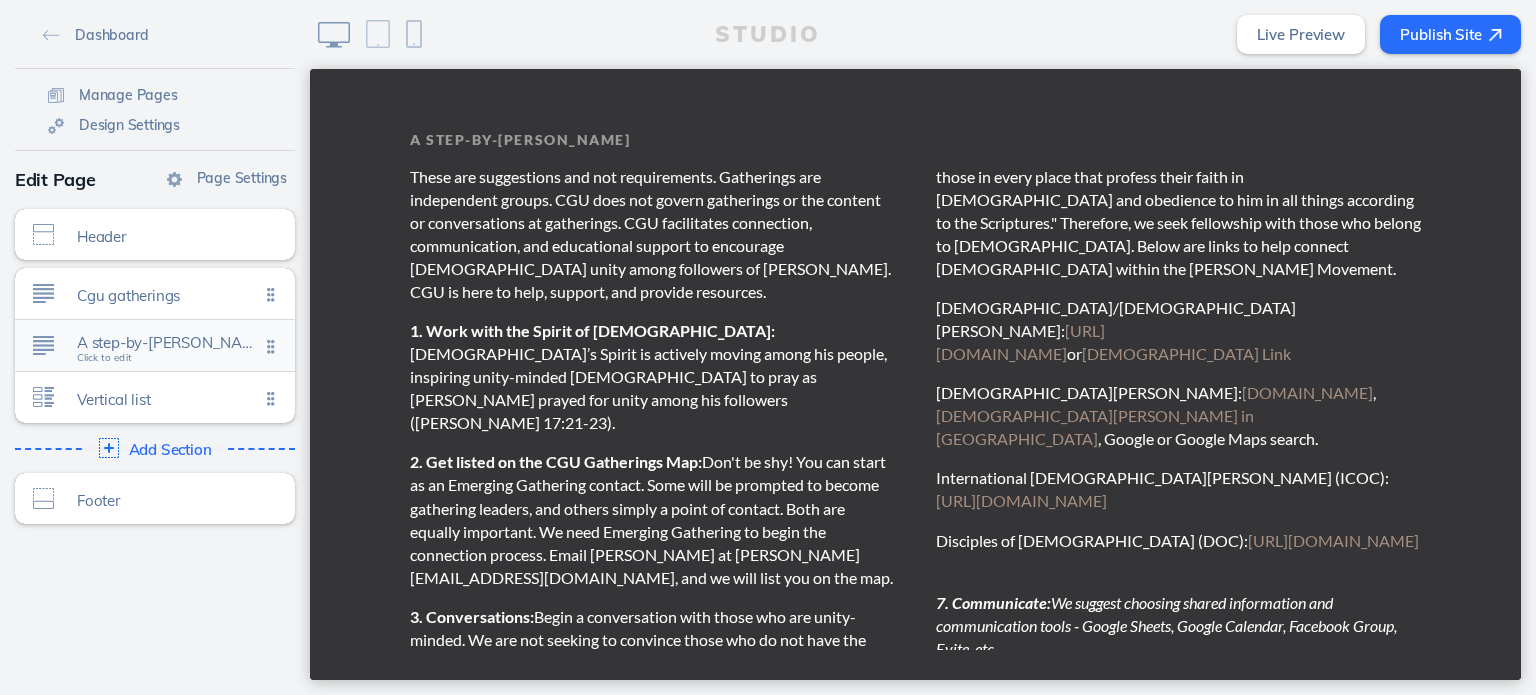 click on "A step-by-[PERSON_NAME]" 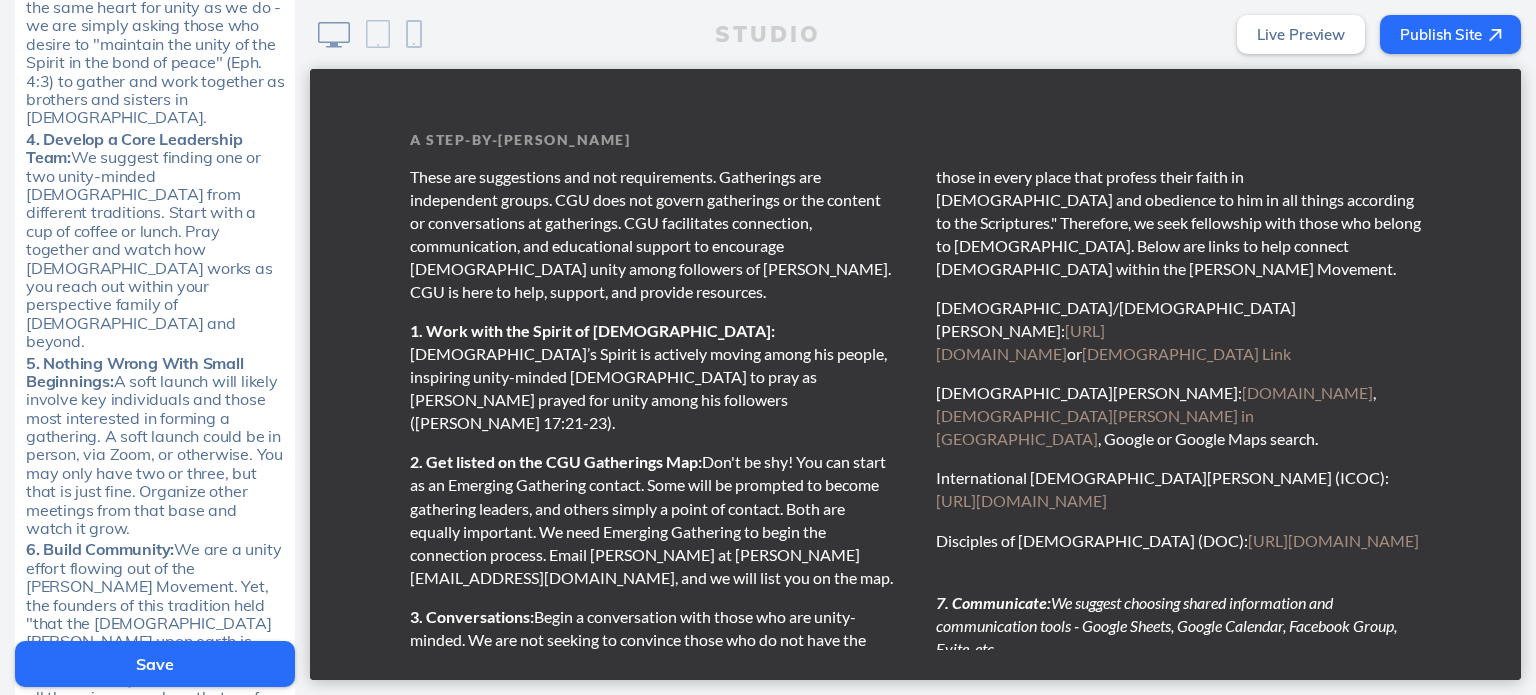 scroll, scrollTop: 1600, scrollLeft: 0, axis: vertical 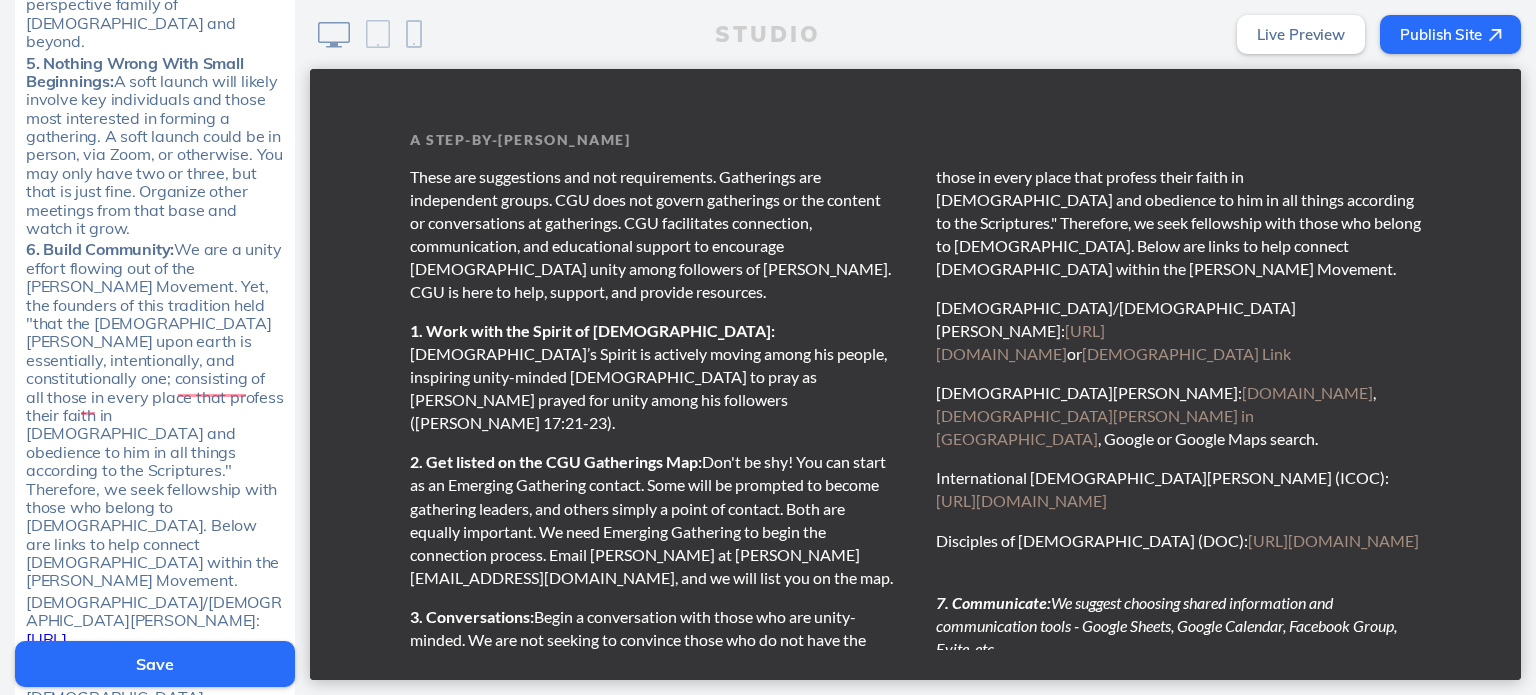 drag, startPoint x: 229, startPoint y: 384, endPoint x: 20, endPoint y: 388, distance: 209.03827 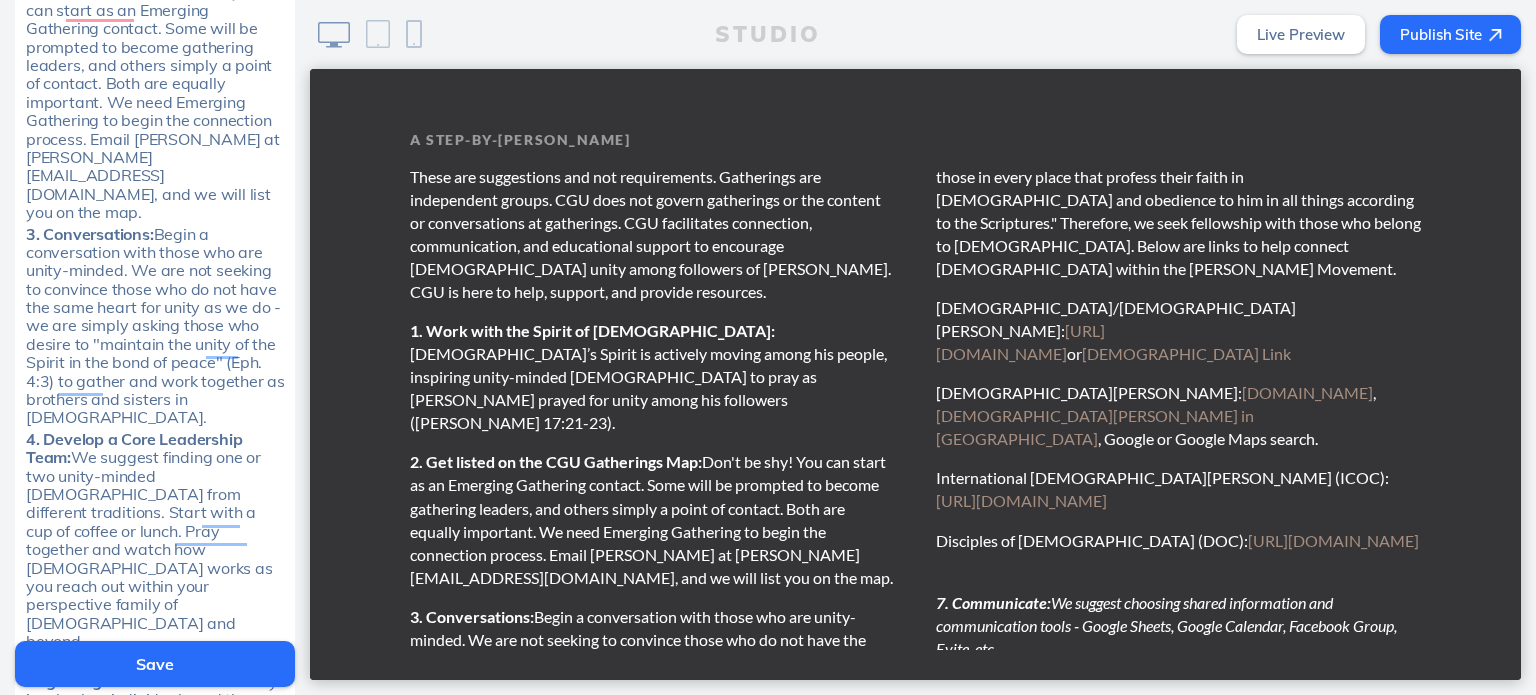 scroll, scrollTop: 900, scrollLeft: 0, axis: vertical 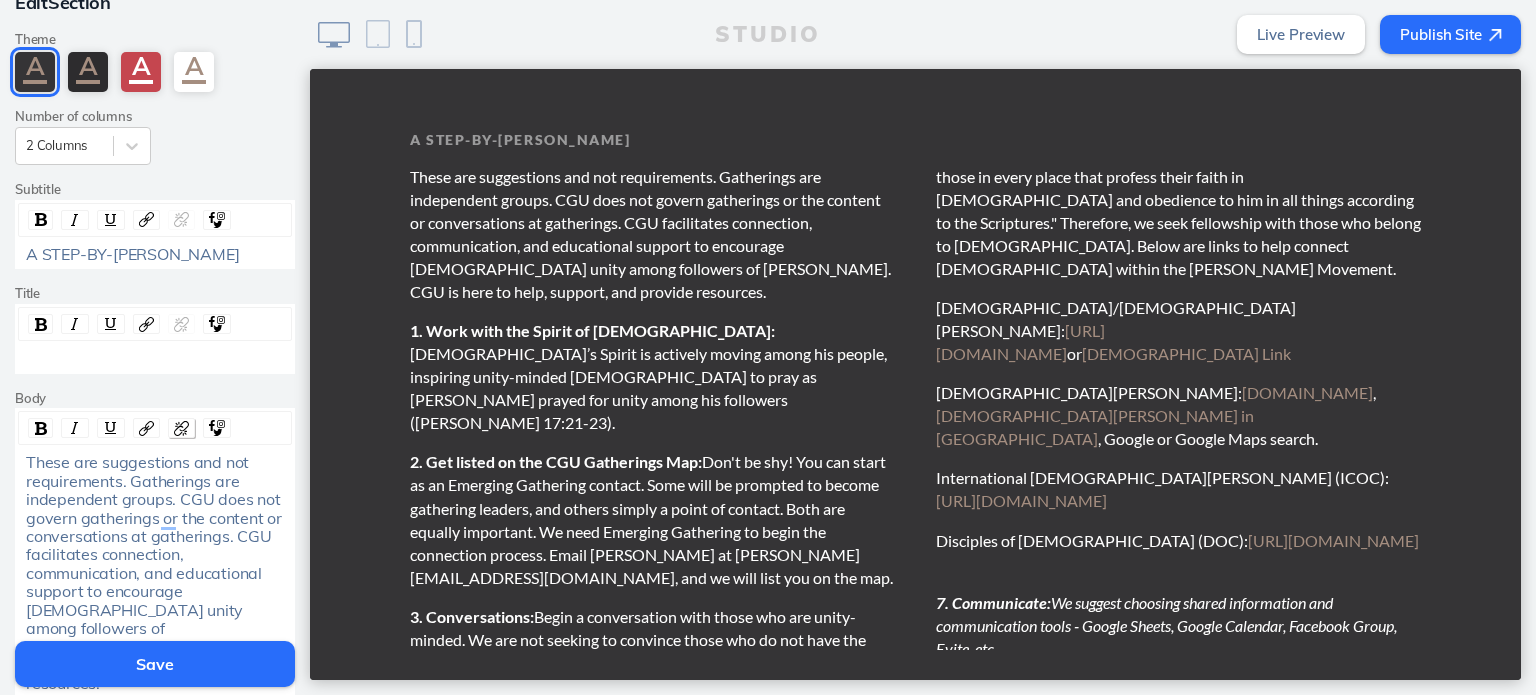 click 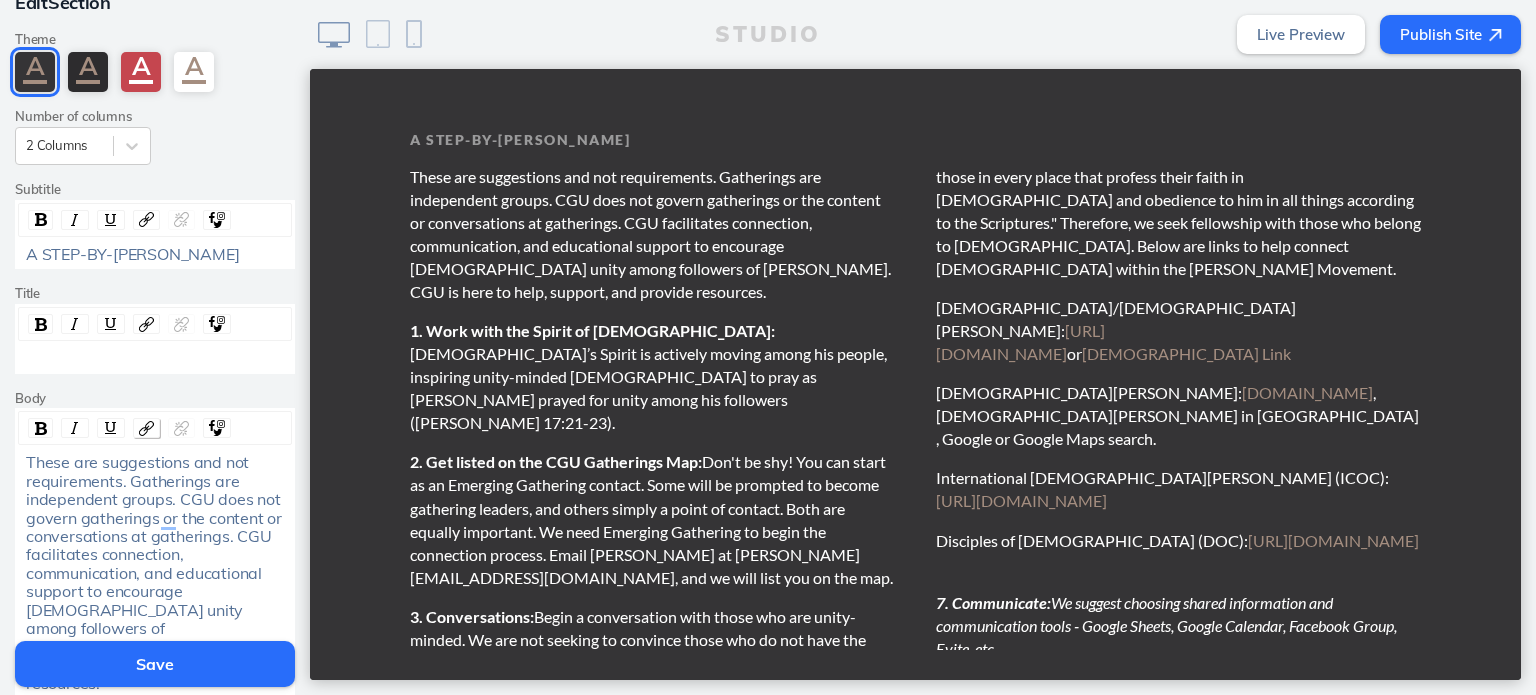 click 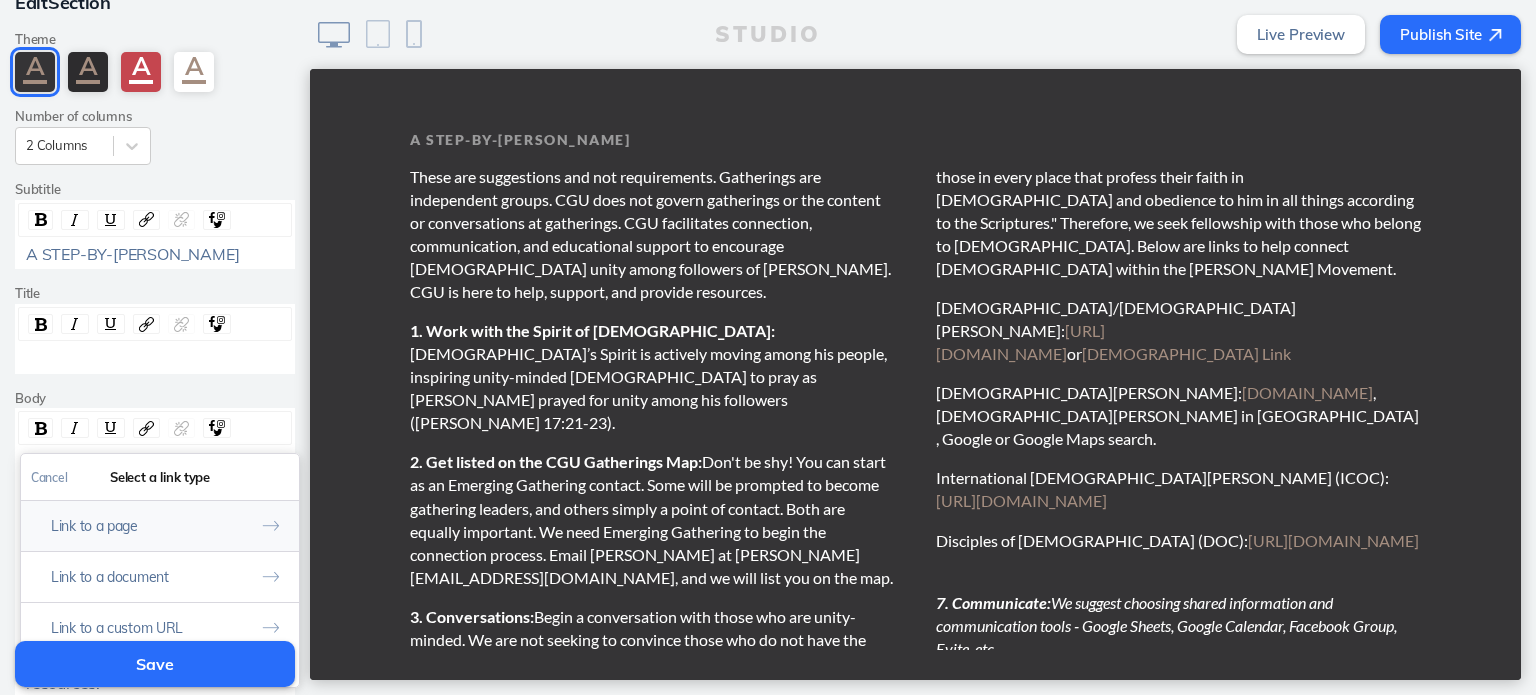 scroll, scrollTop: 200, scrollLeft: 0, axis: vertical 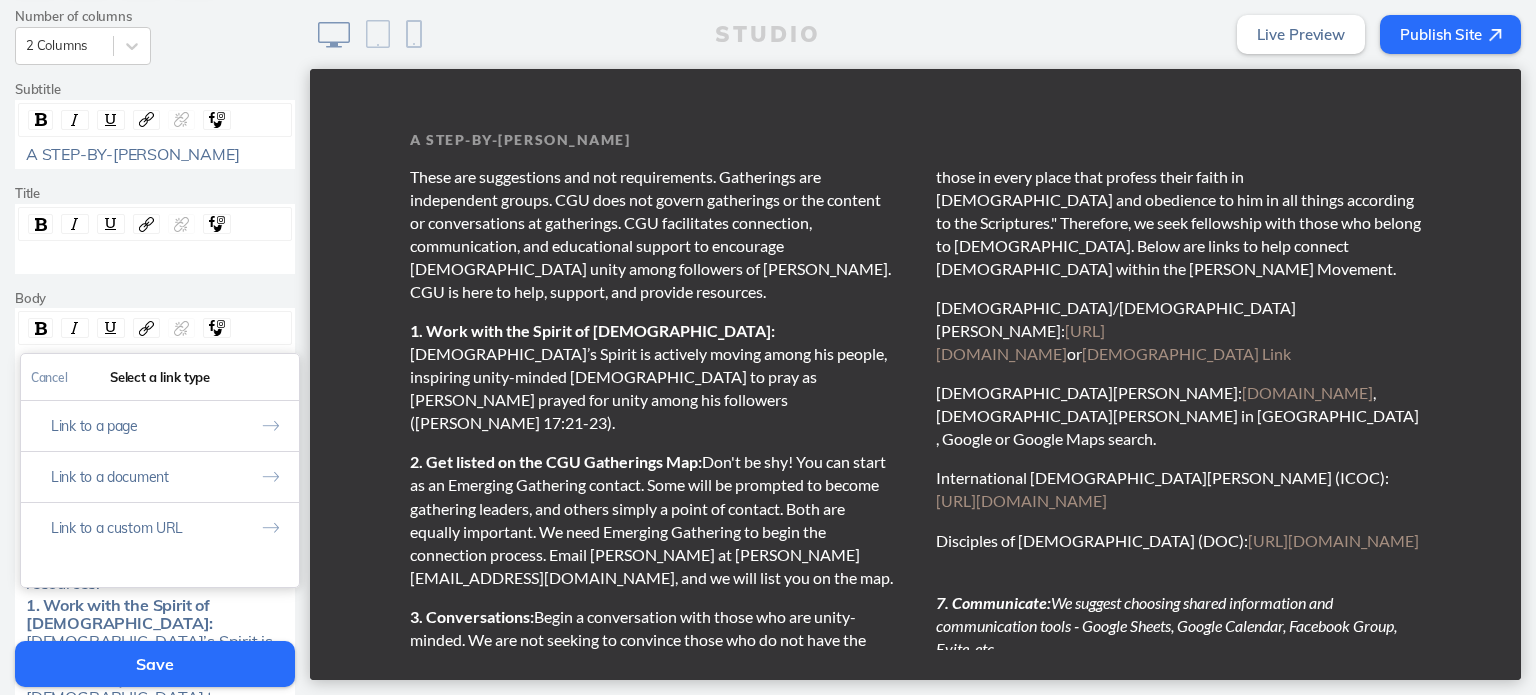 click on "Link to a custom URL" 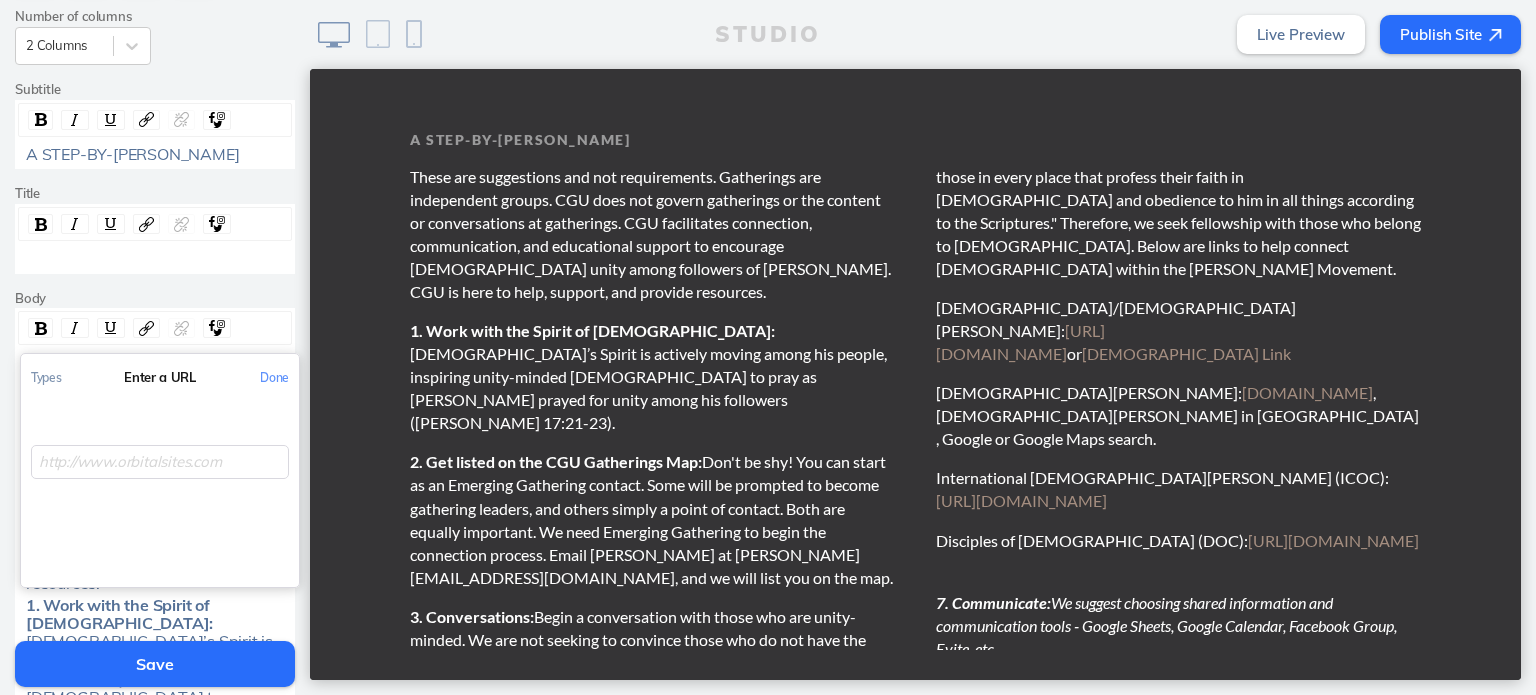 click 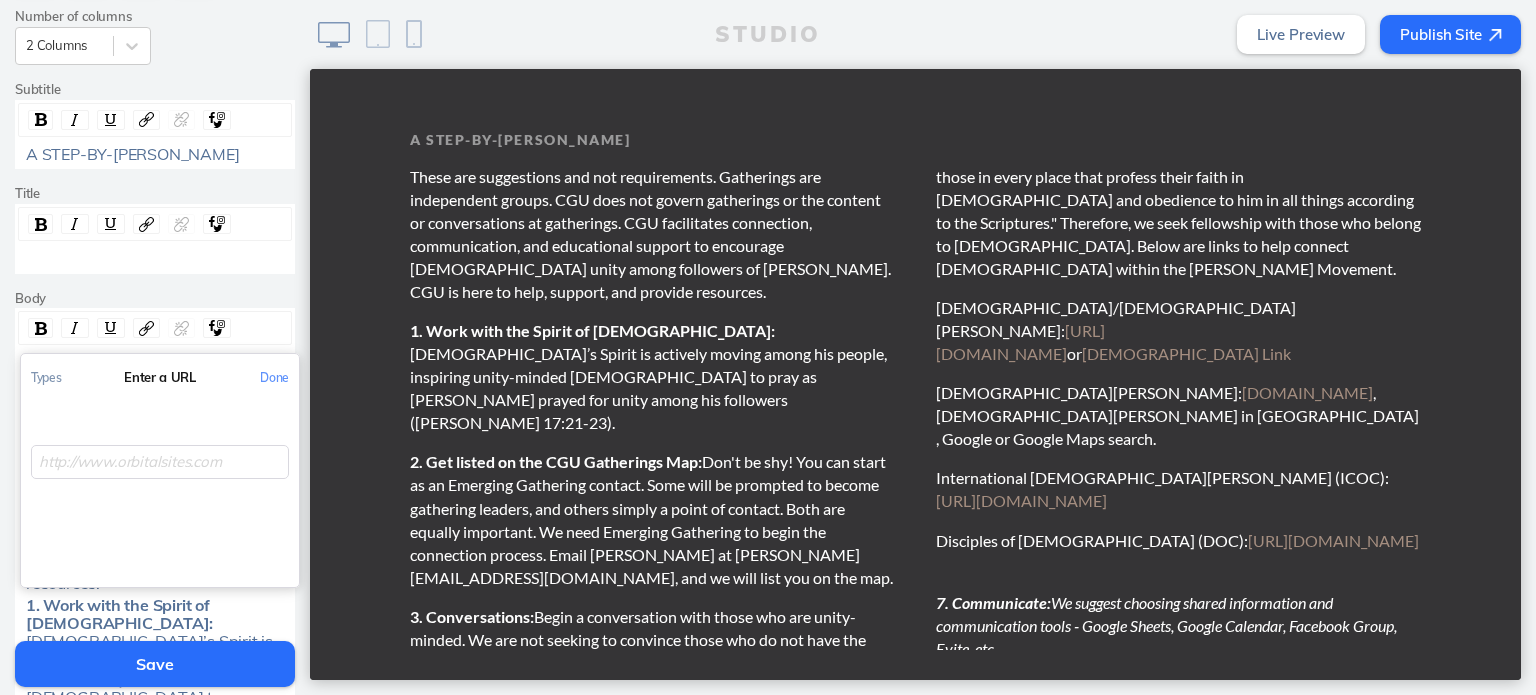 paste on "[URL][DOMAIN_NAME]" 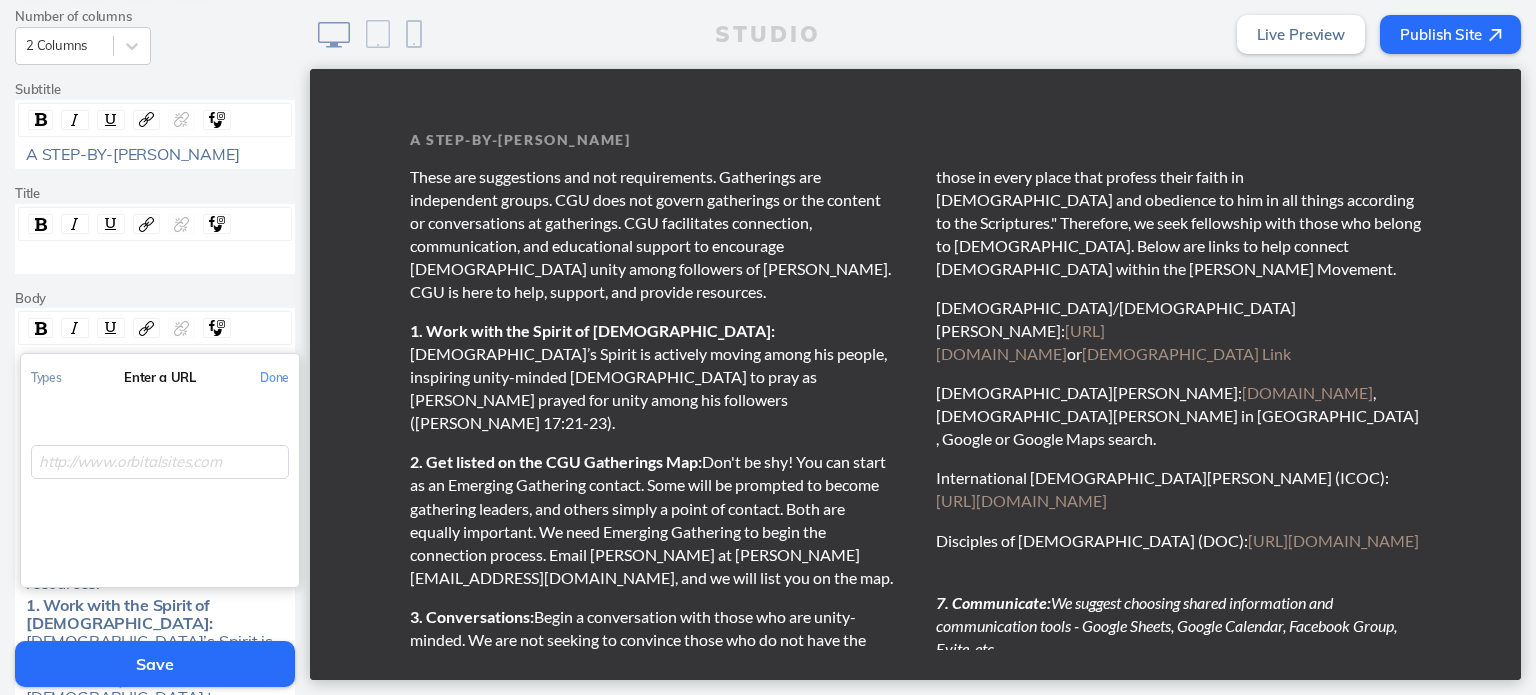 type on "[URL][DOMAIN_NAME]" 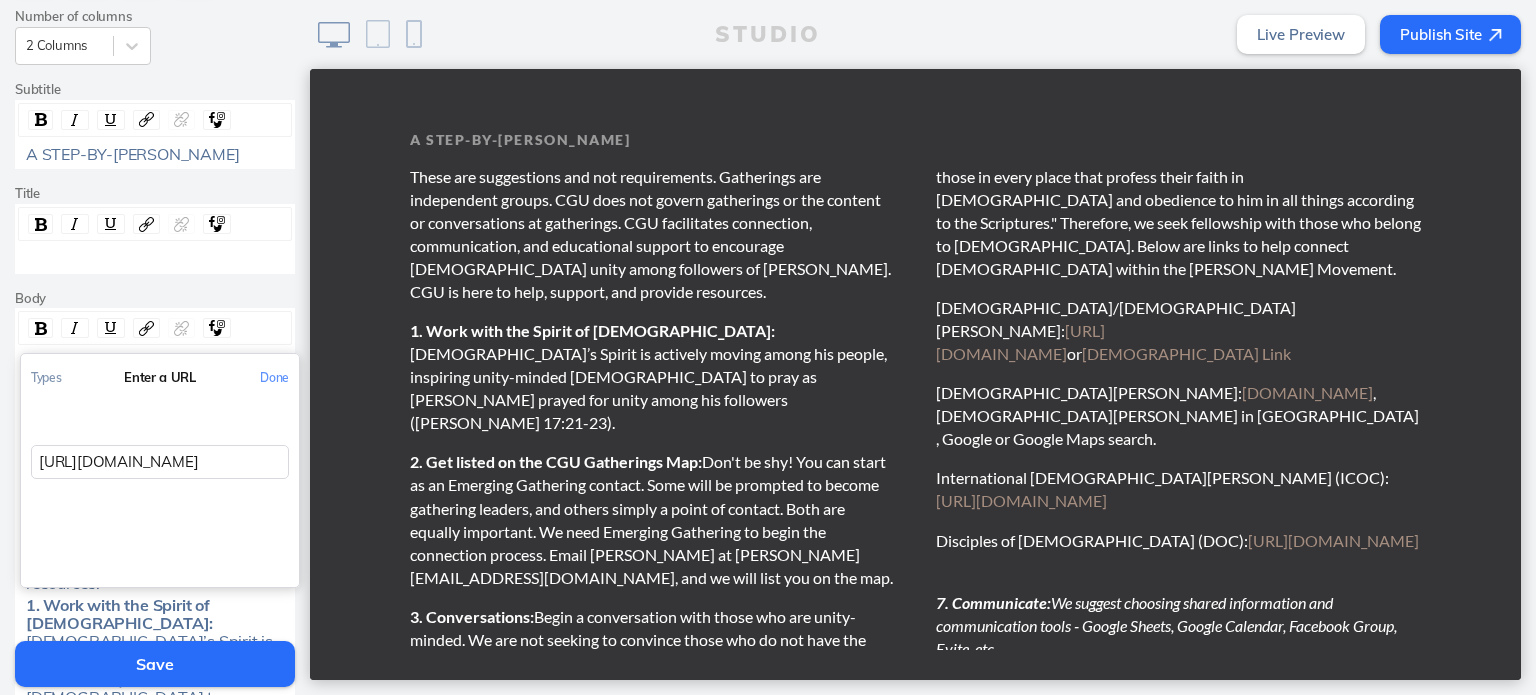 scroll, scrollTop: 0, scrollLeft: 128, axis: horizontal 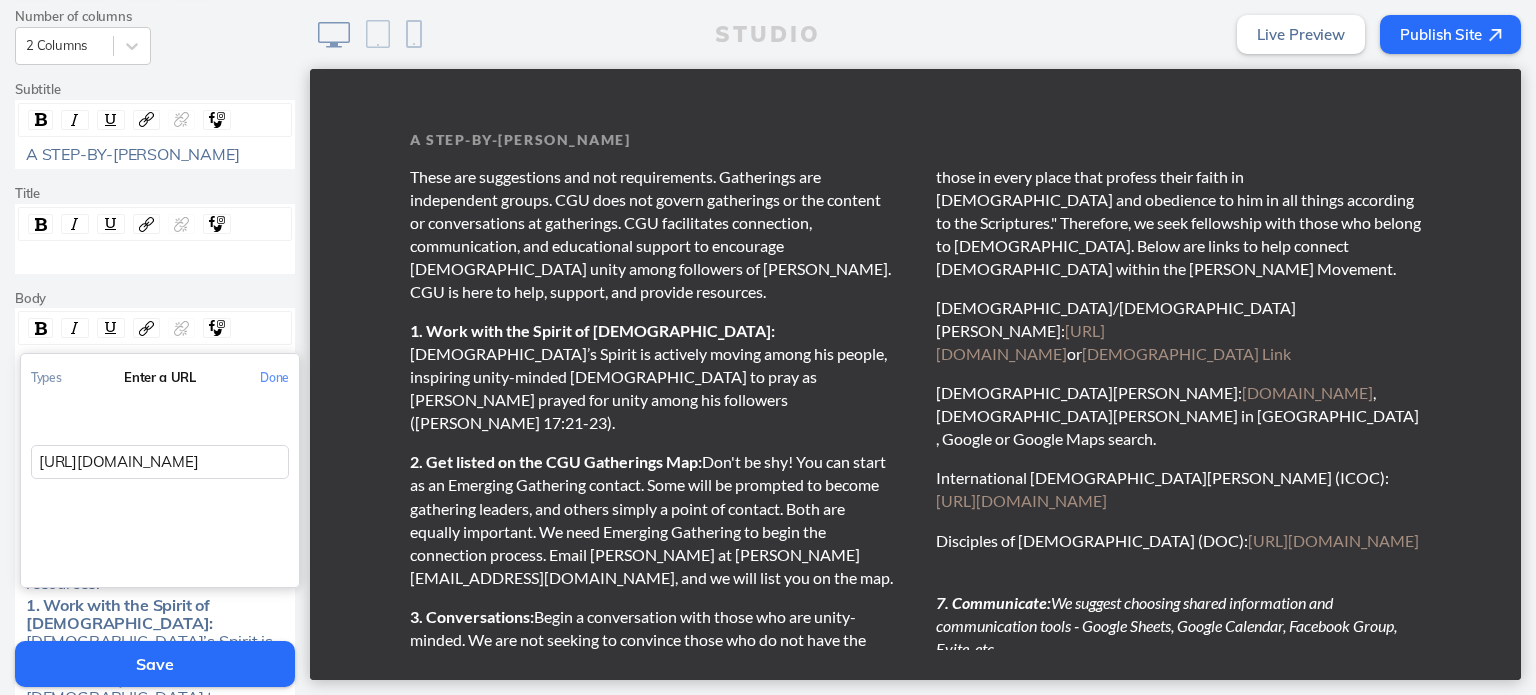 click on "Done" 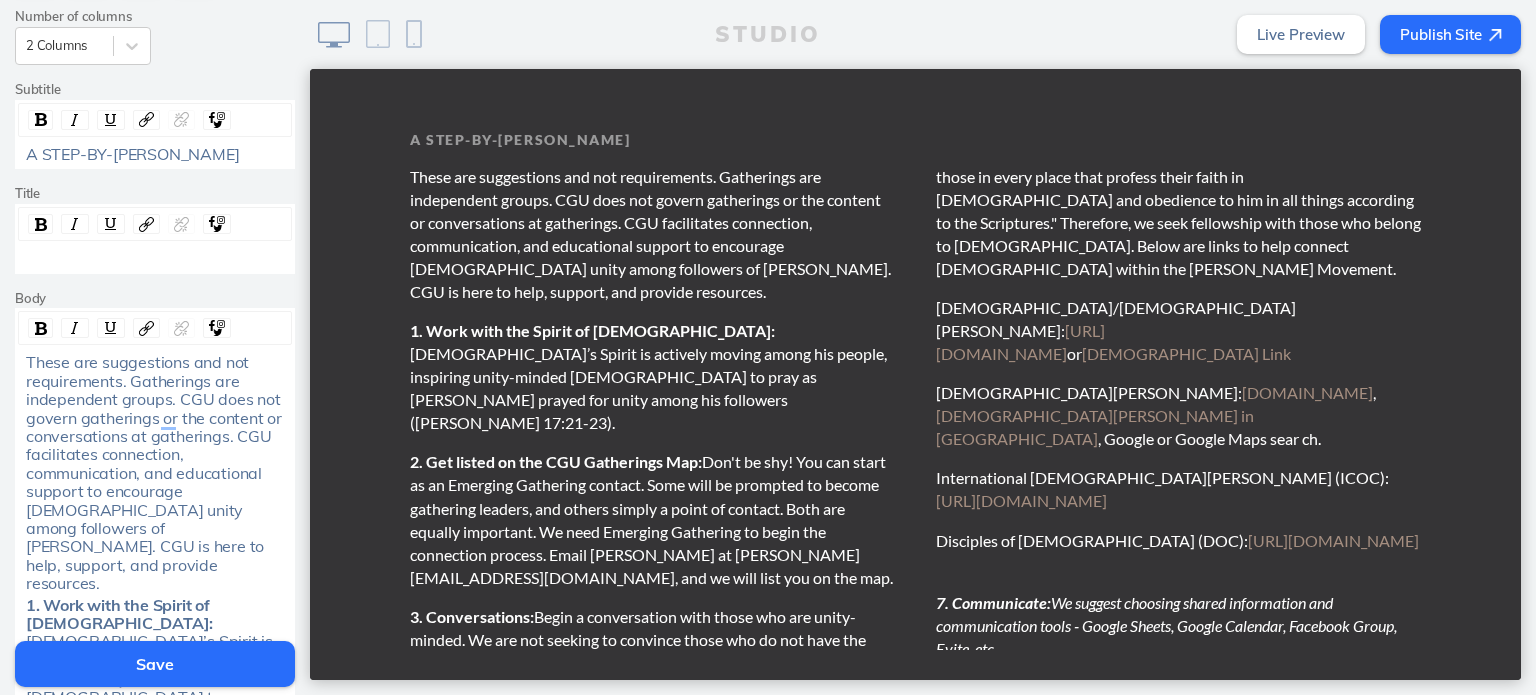 click on "Save" 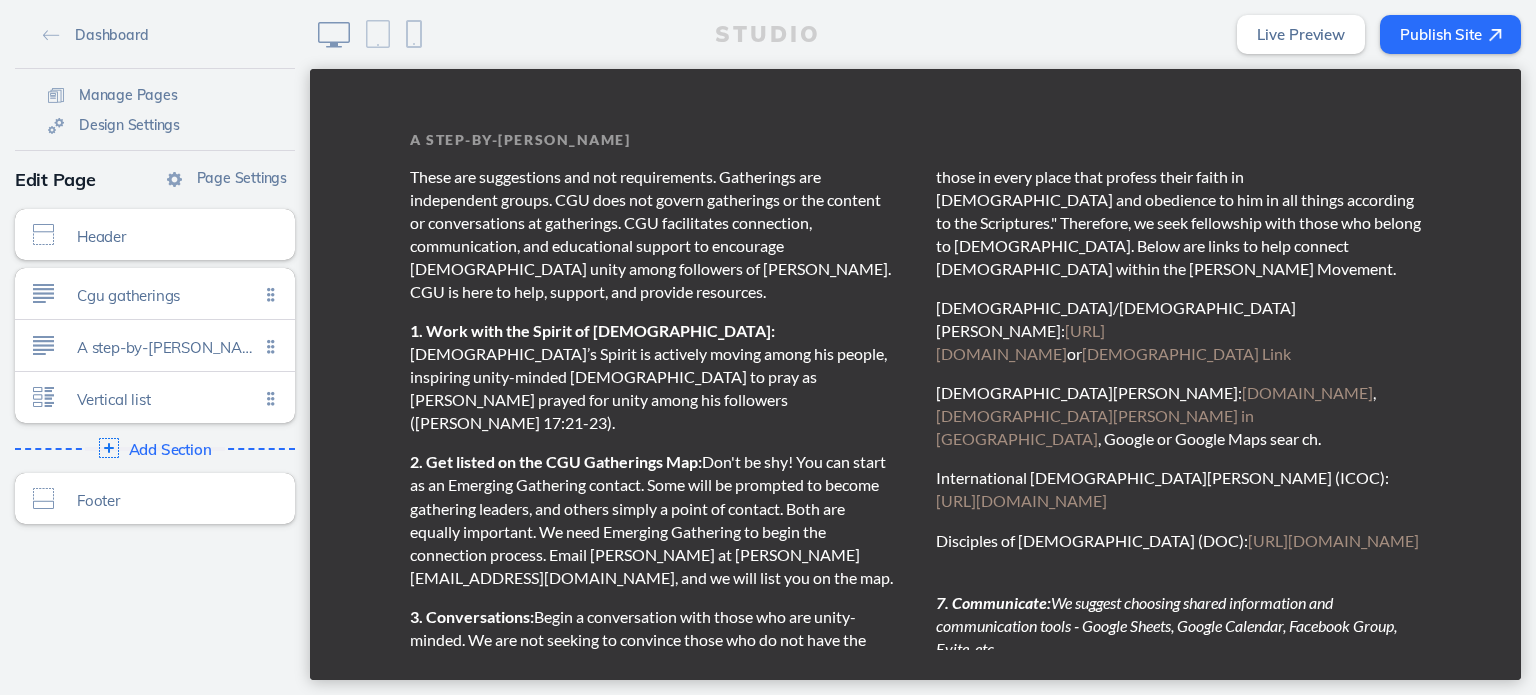 click on "Publish Site" 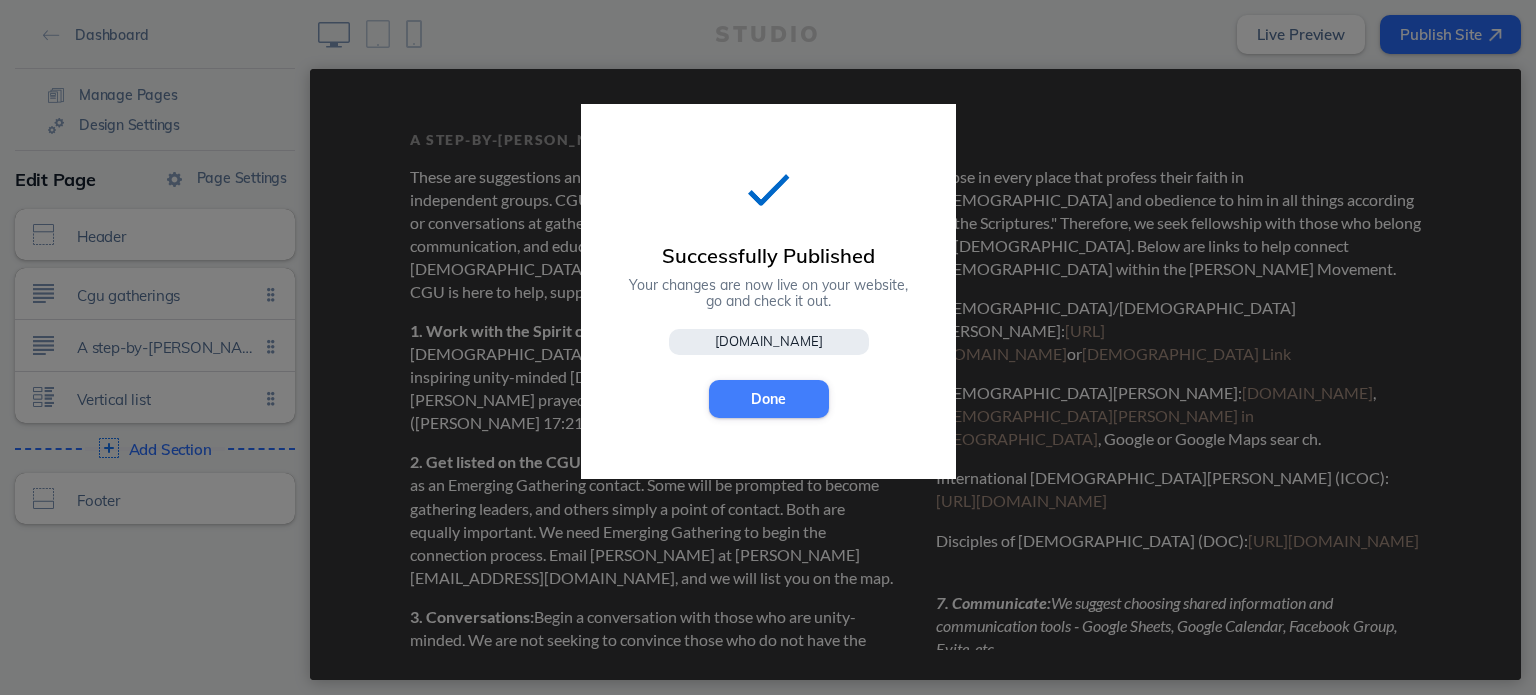 click on "Done" 